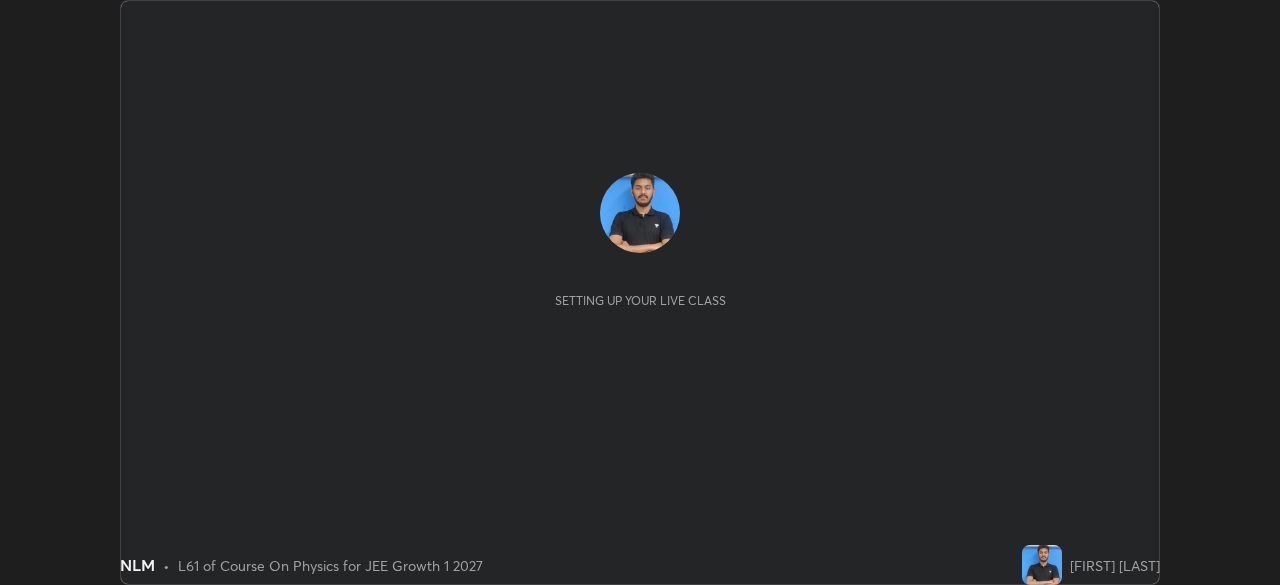 scroll, scrollTop: 0, scrollLeft: 0, axis: both 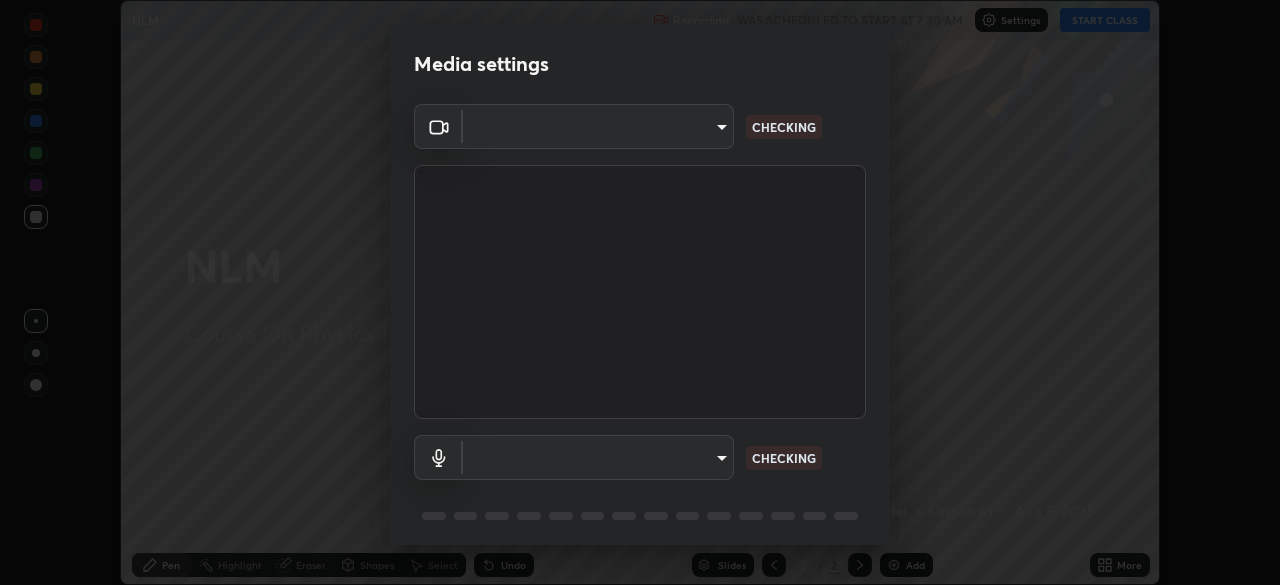 type on "4db0b441b46c867b9f8fa3c4c702c2a45477923b988fb192b35993b39004c803" 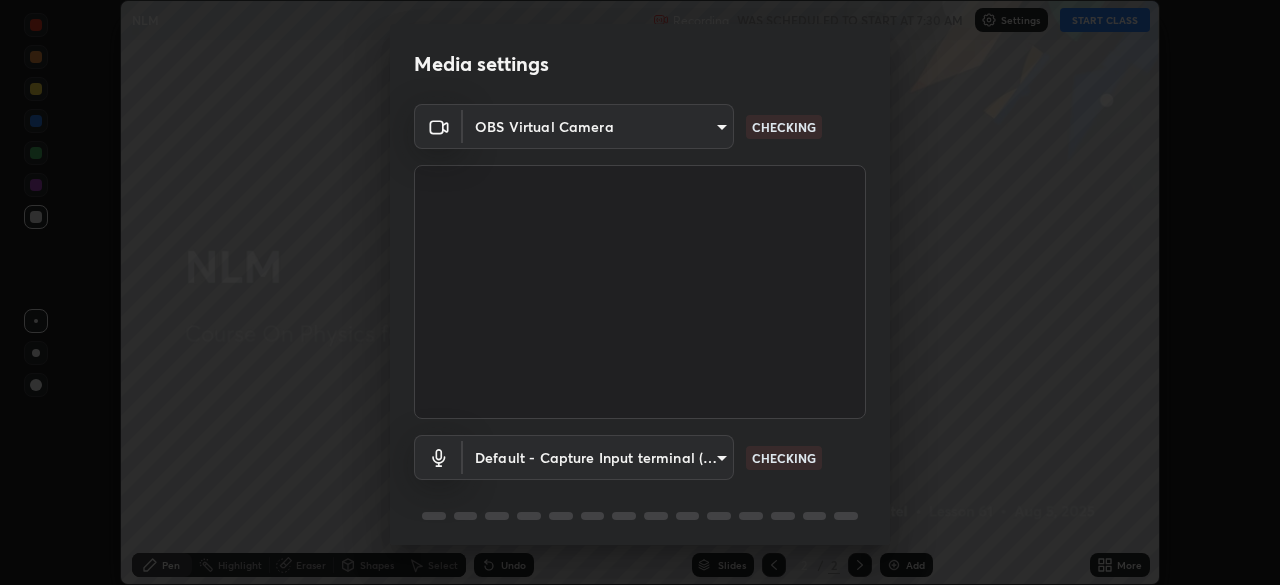 scroll, scrollTop: 71, scrollLeft: 0, axis: vertical 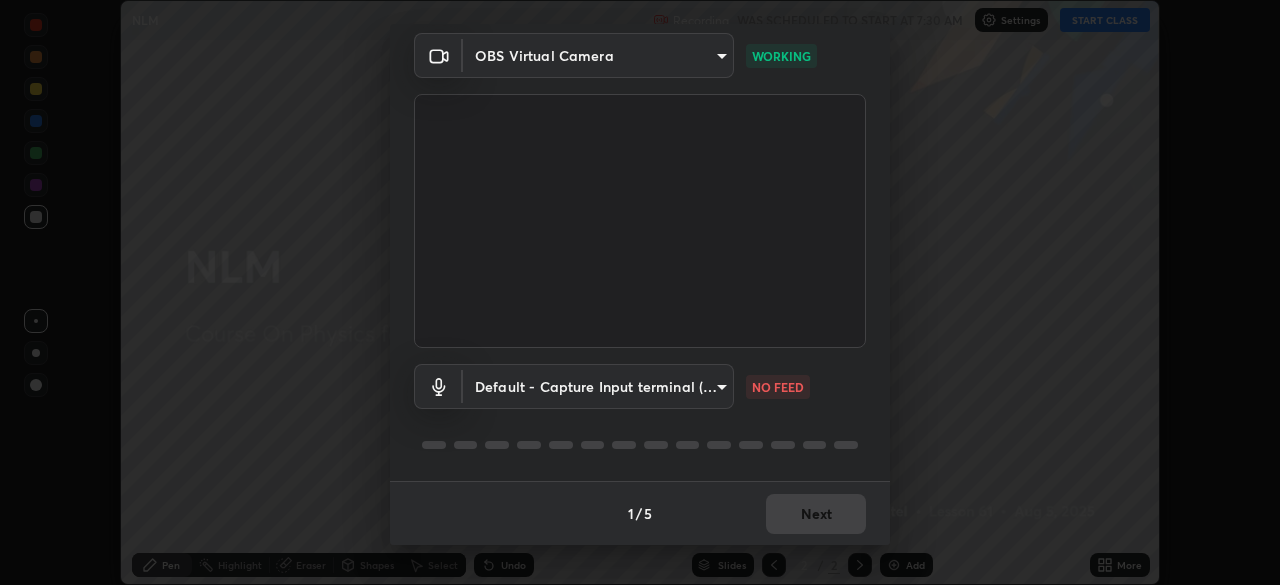 click on "Erase all NLM Recording WAS SCHEDULED TO START AT  7:30 AM Settings START CLASS Setting up your live class NLM • L61 of Course On Physics for JEE Growth 1 2027 [FIRST] [LAST] Pen Highlight Eraser Shapes Select Undo Slides 2 / 2 Add More No doubts shared Encourage your learners to ask a doubt for better clarity Report an issue Reason for reporting Buffering Chat not working Audio - Video sync issue Educator video quality low ​ Attach an image Report Media settings OBS Virtual Camera [HASH] WORKING Default - Capture Input terminal (Digital Array MIC) default NO FEED 1 / 5 Next" at bounding box center (640, 292) 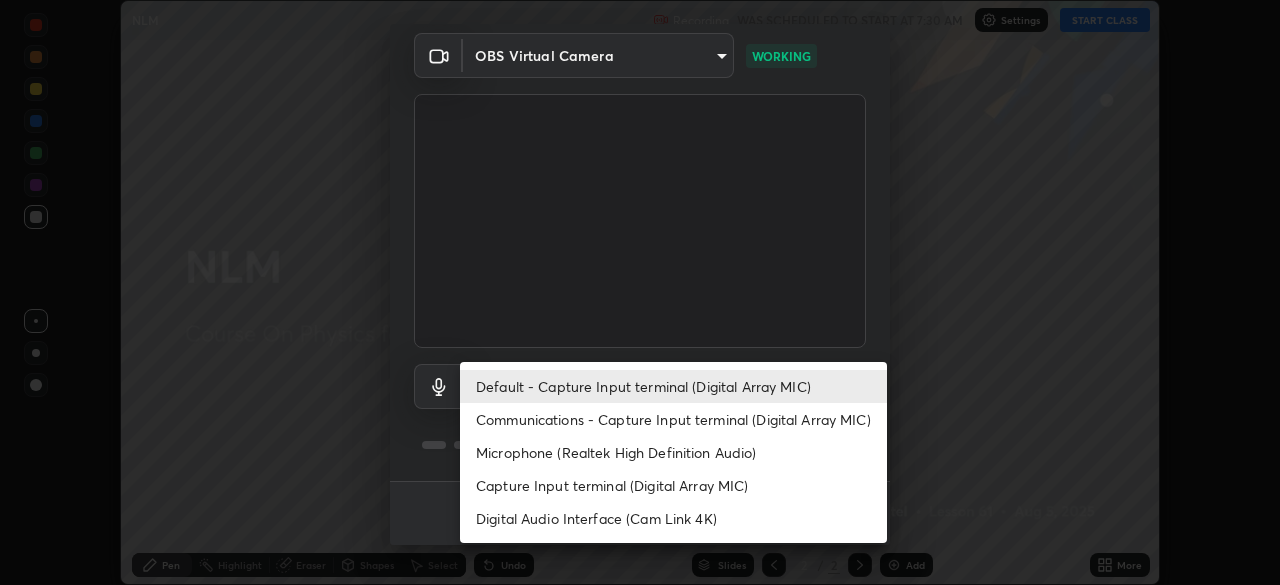 click on "Communications - Capture Input terminal (Digital Array MIC)" at bounding box center (673, 419) 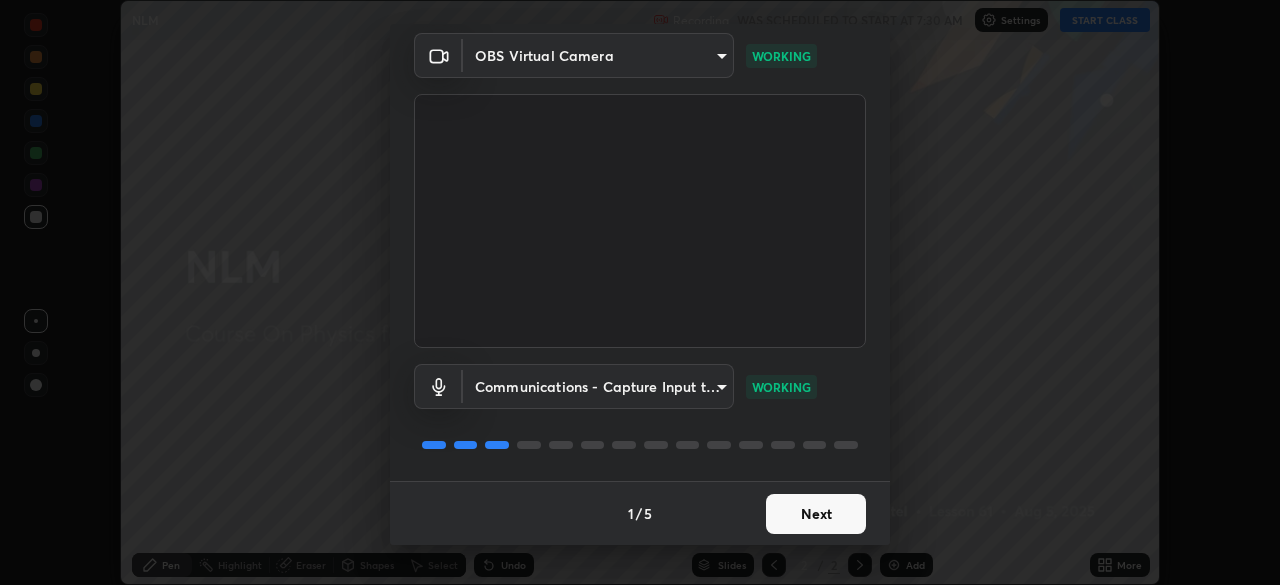 click on "Next" at bounding box center (816, 514) 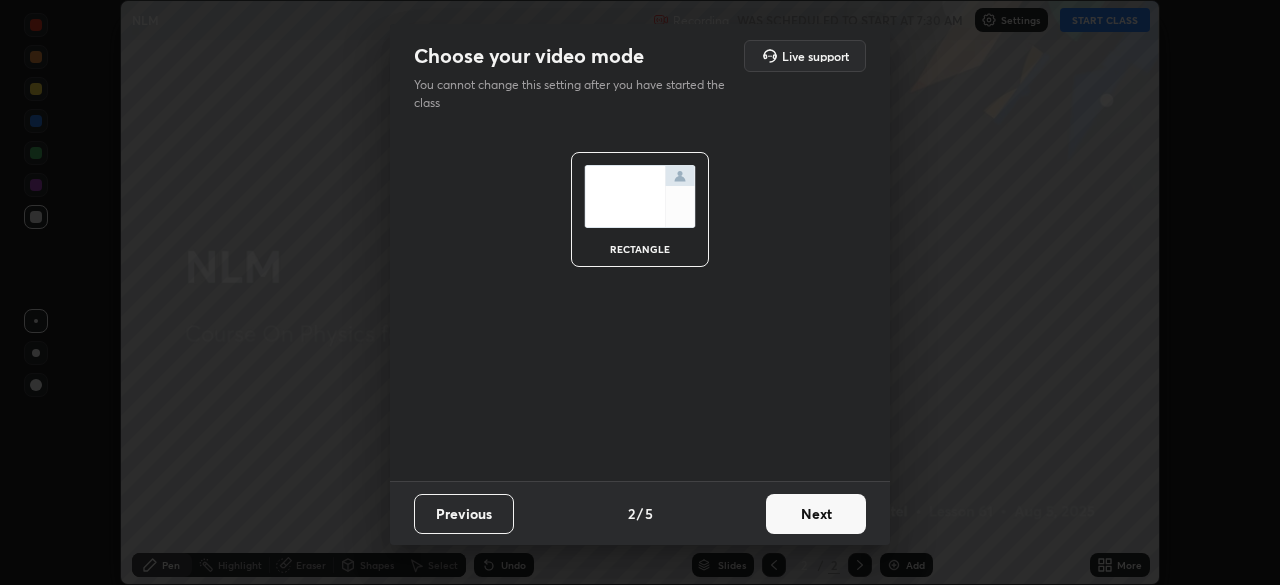 scroll, scrollTop: 0, scrollLeft: 0, axis: both 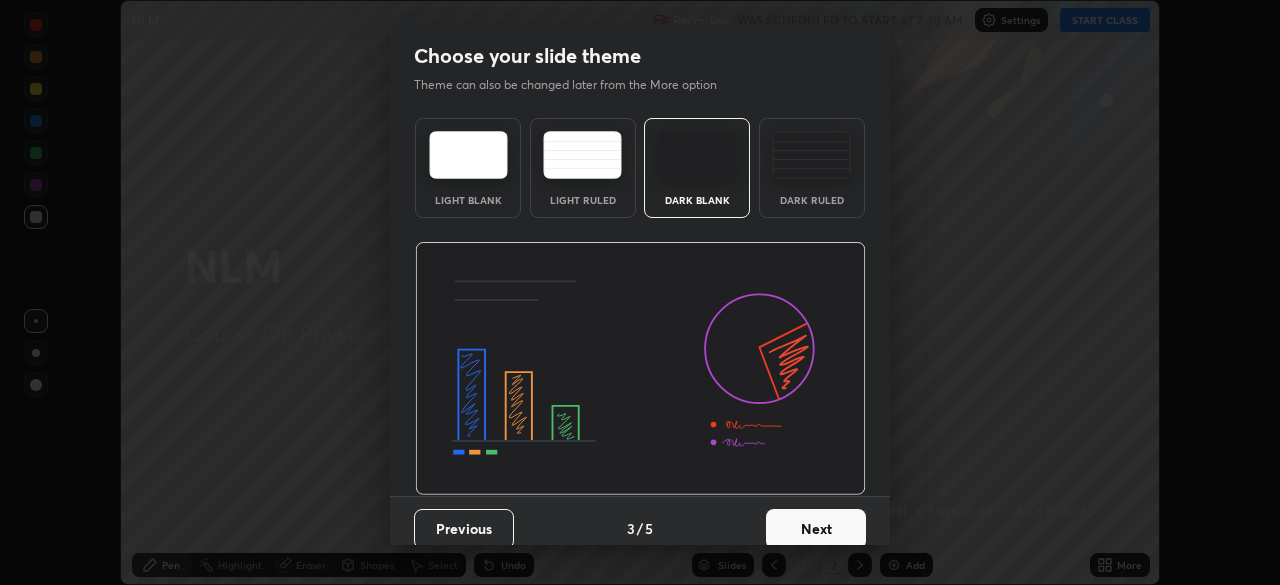 click on "Next" at bounding box center [816, 529] 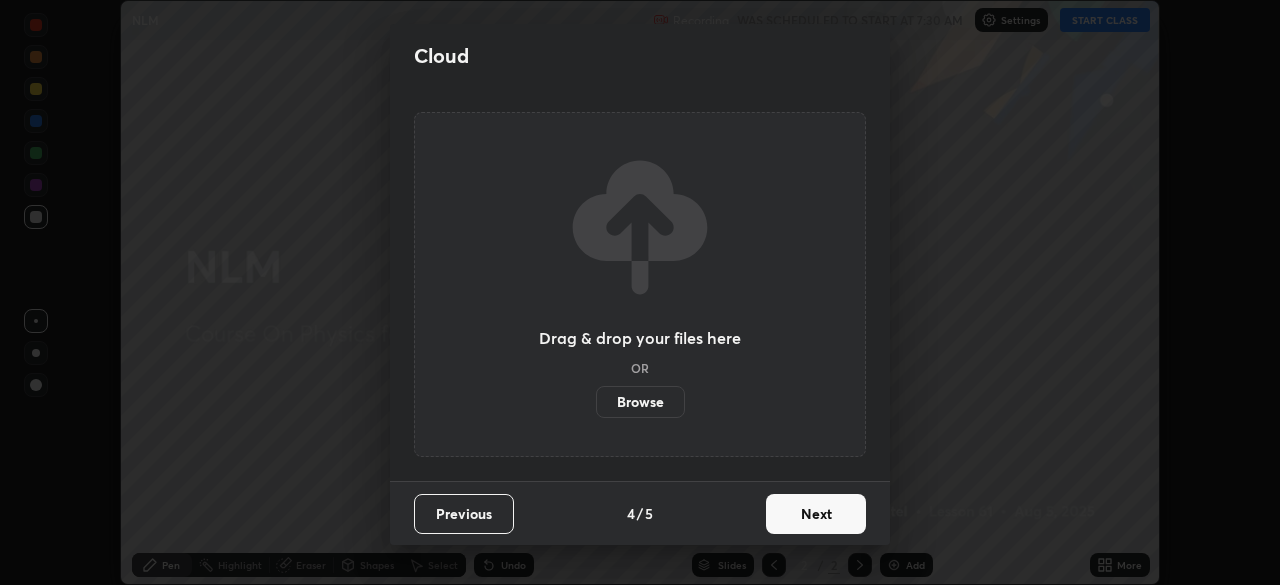 click on "Next" at bounding box center (816, 514) 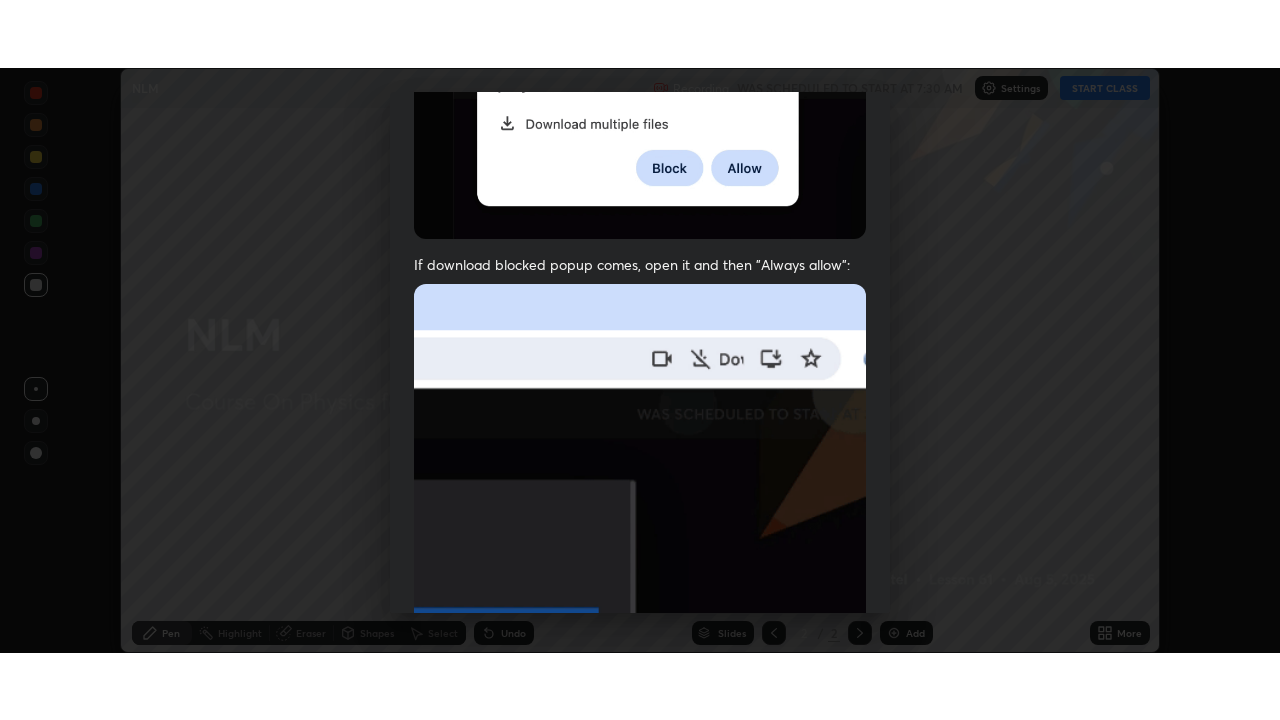 scroll, scrollTop: 479, scrollLeft: 0, axis: vertical 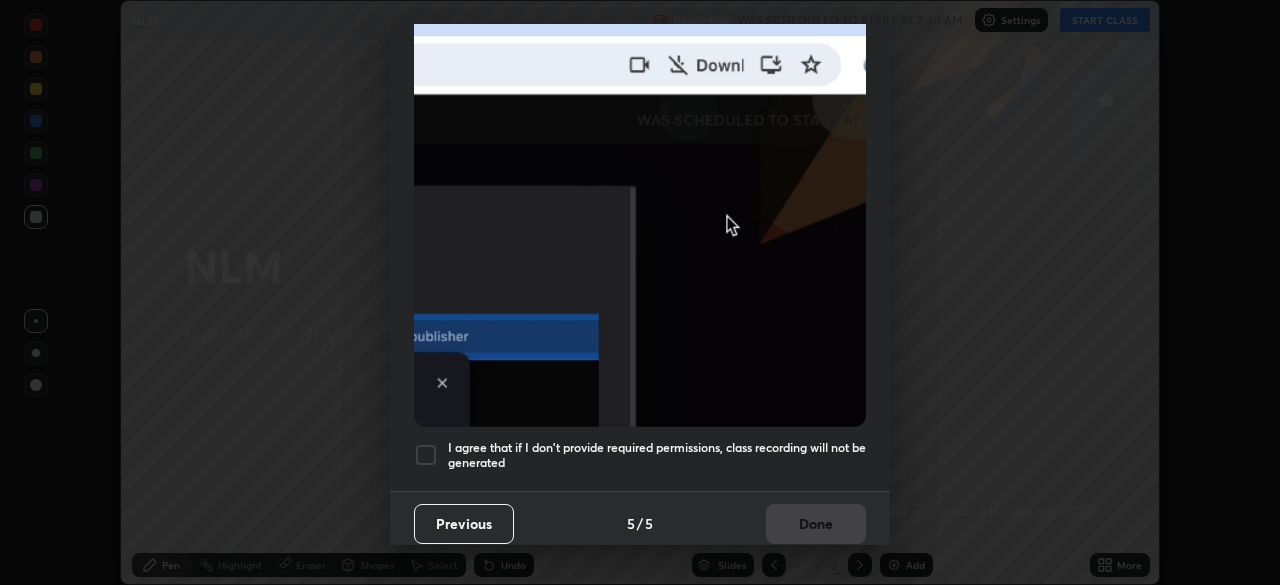 click on "I agree that if I don't provide required permissions, class recording will not be generated" at bounding box center [657, 455] 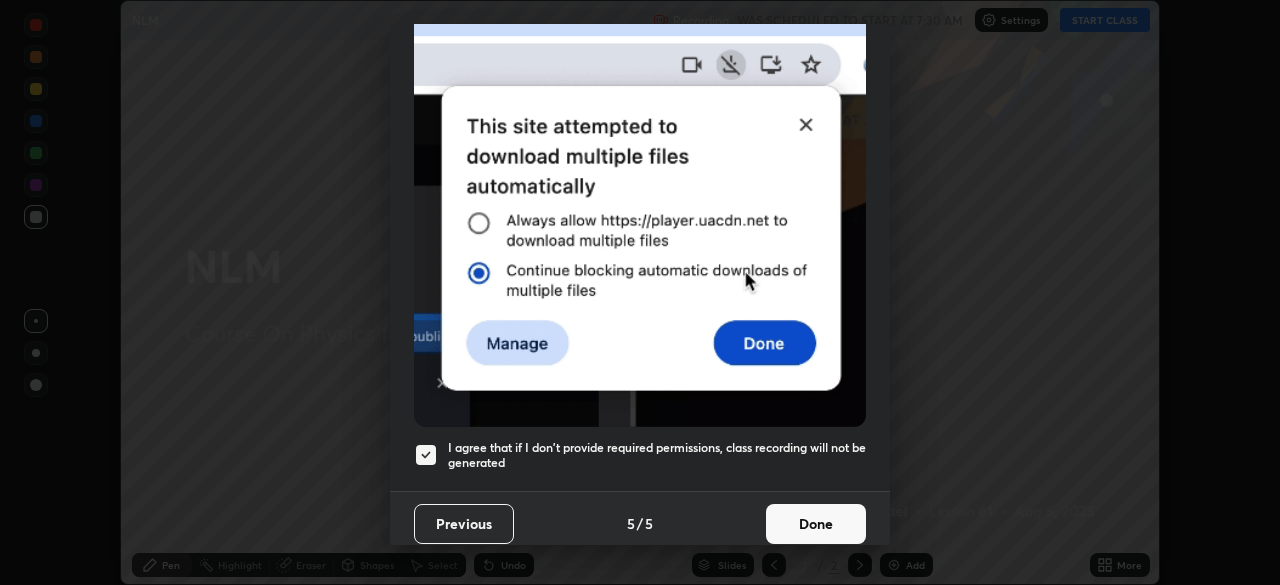 click on "Done" at bounding box center (816, 524) 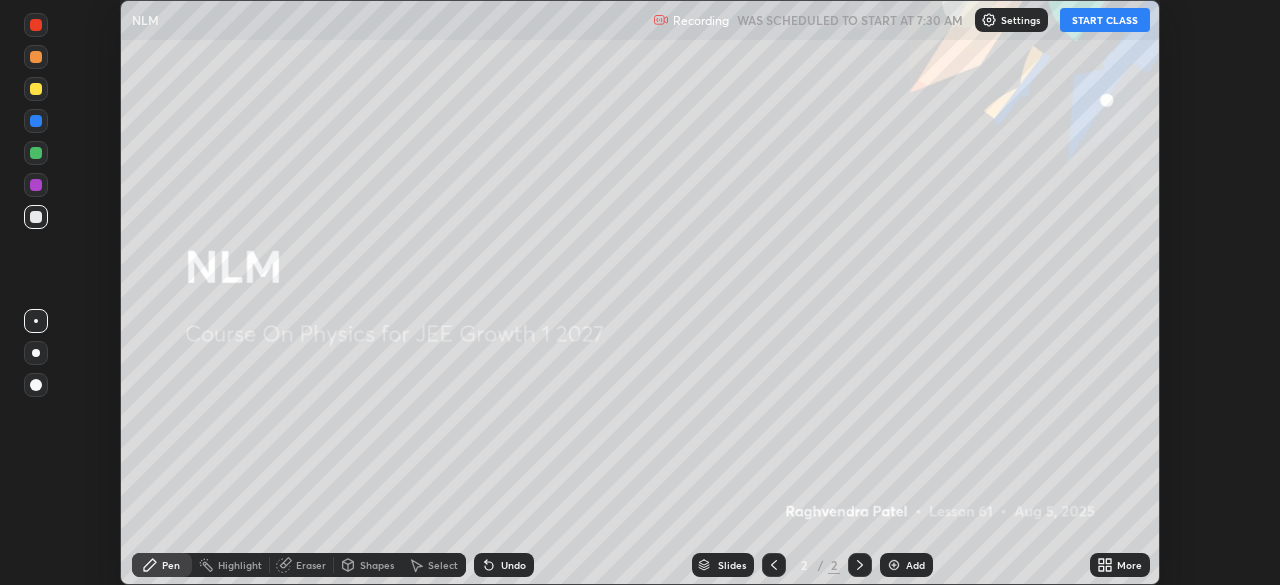 click on "START CLASS" at bounding box center (1105, 20) 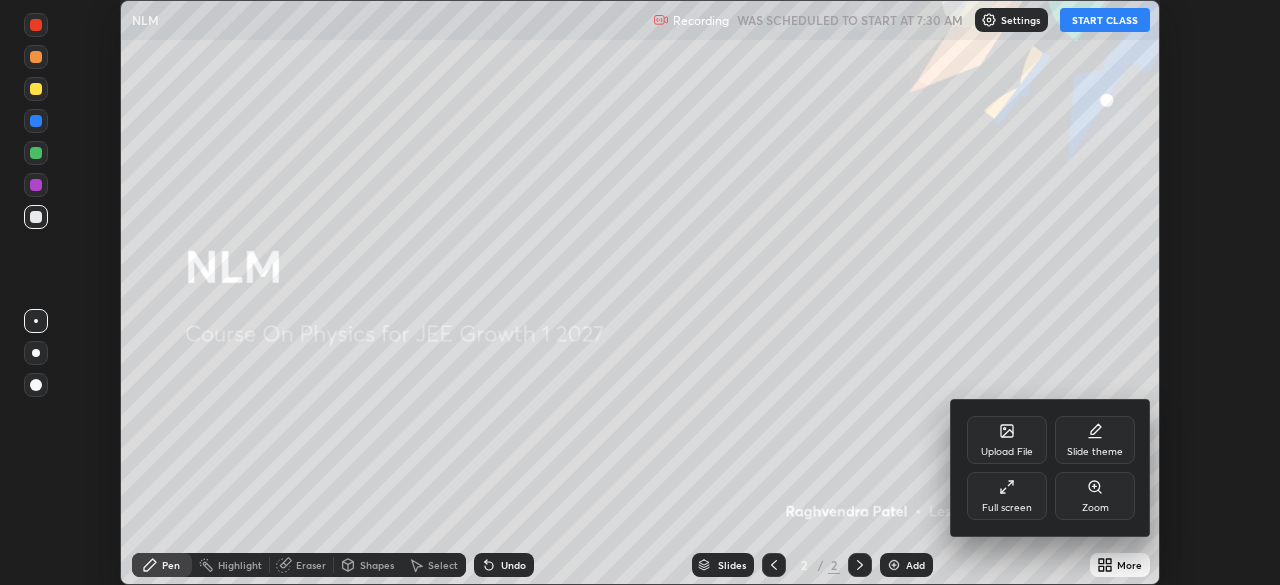 click 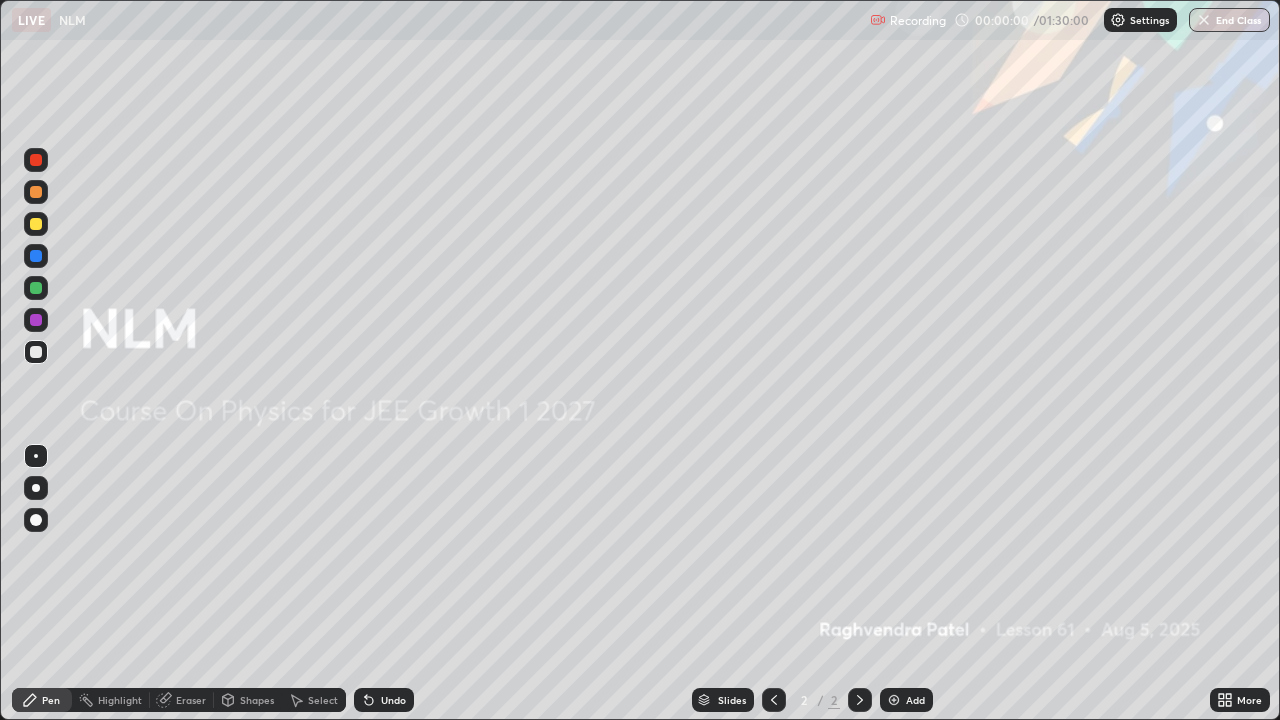 scroll, scrollTop: 99280, scrollLeft: 98720, axis: both 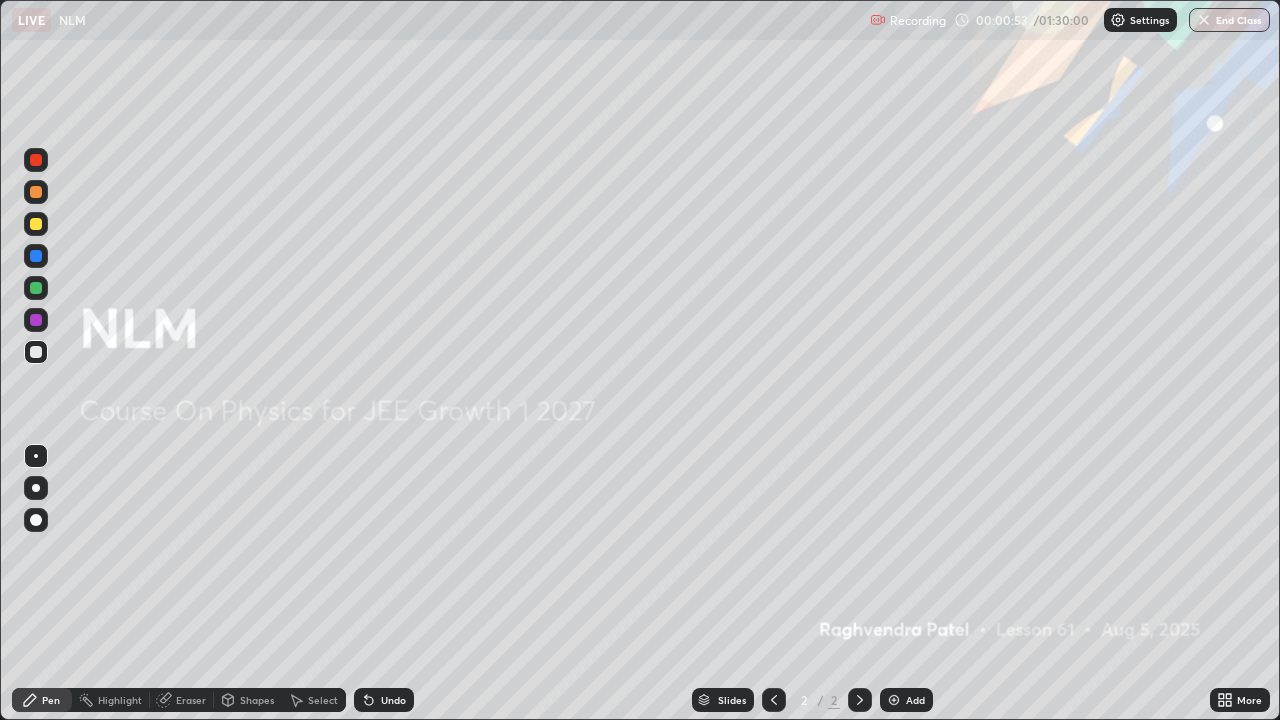 click at bounding box center [894, 700] 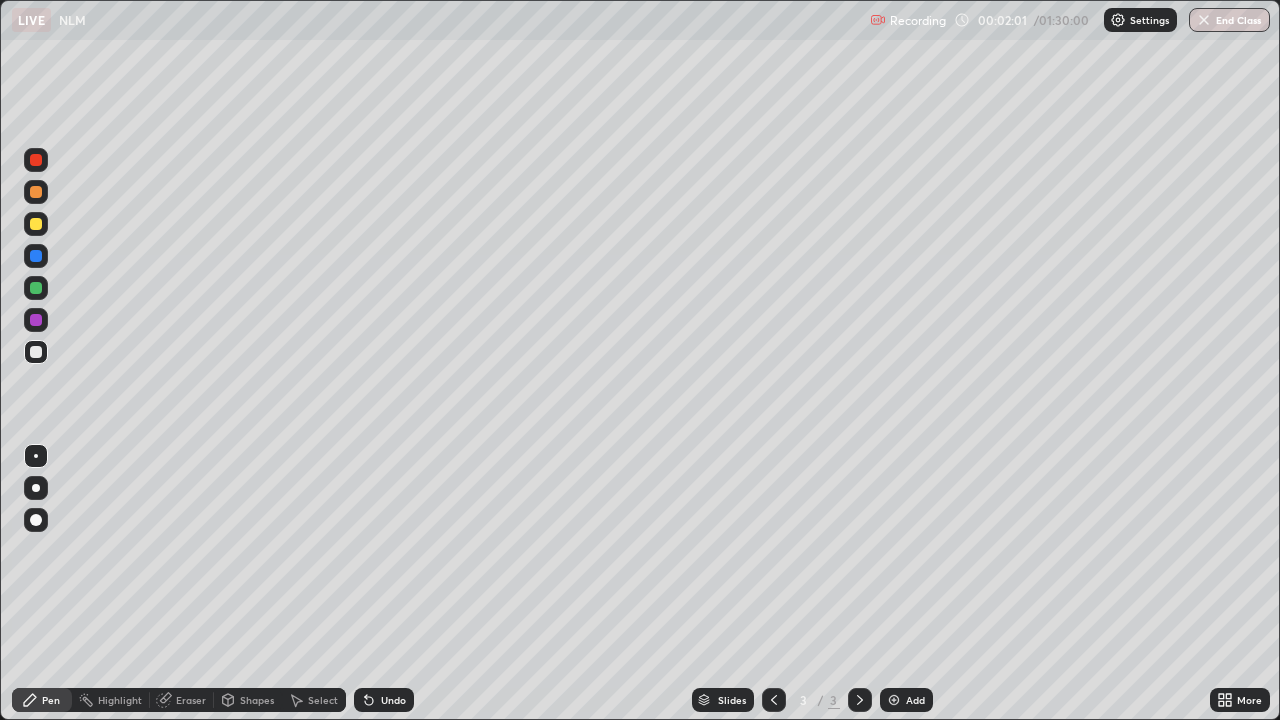 click at bounding box center (36, 224) 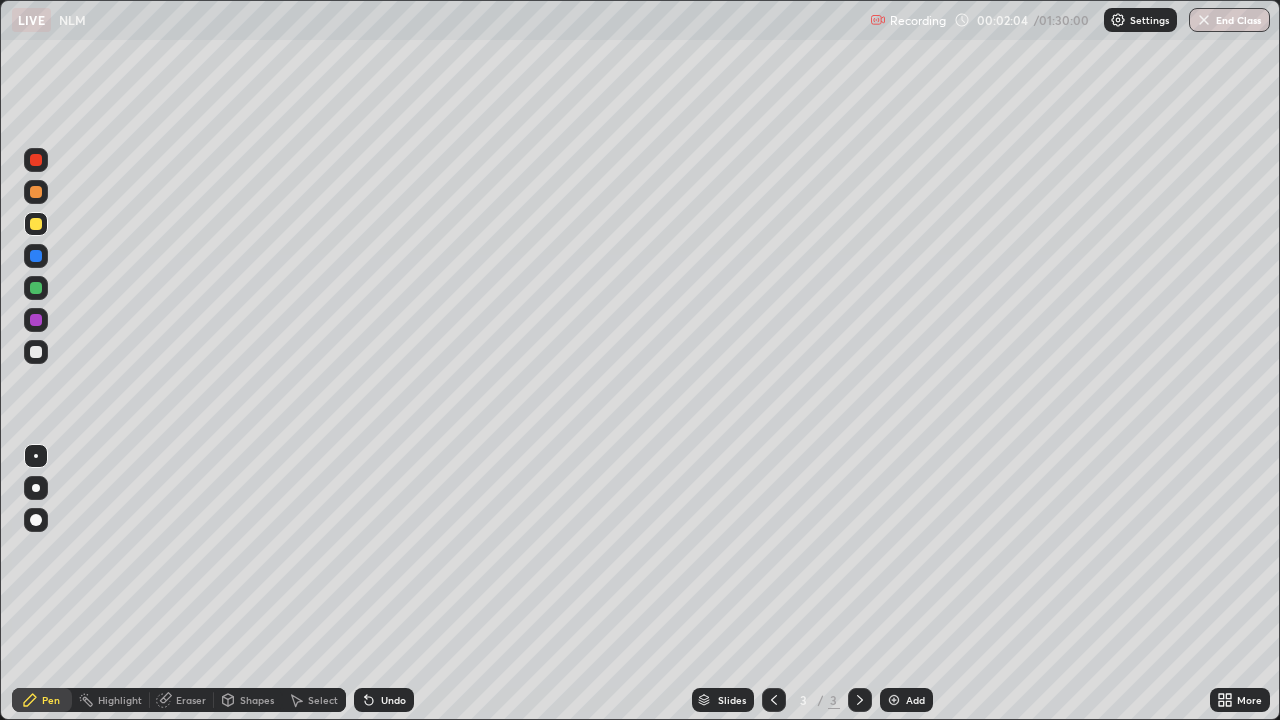 click on "Undo" at bounding box center [393, 700] 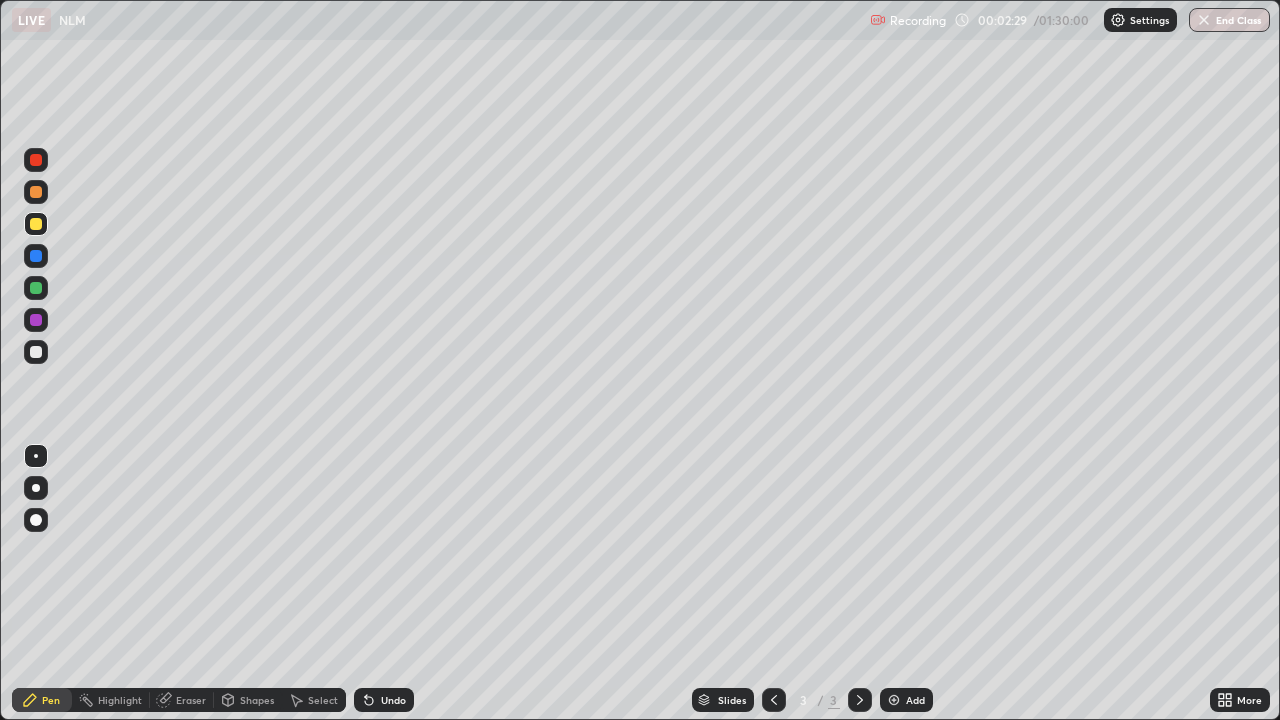 click at bounding box center (36, 352) 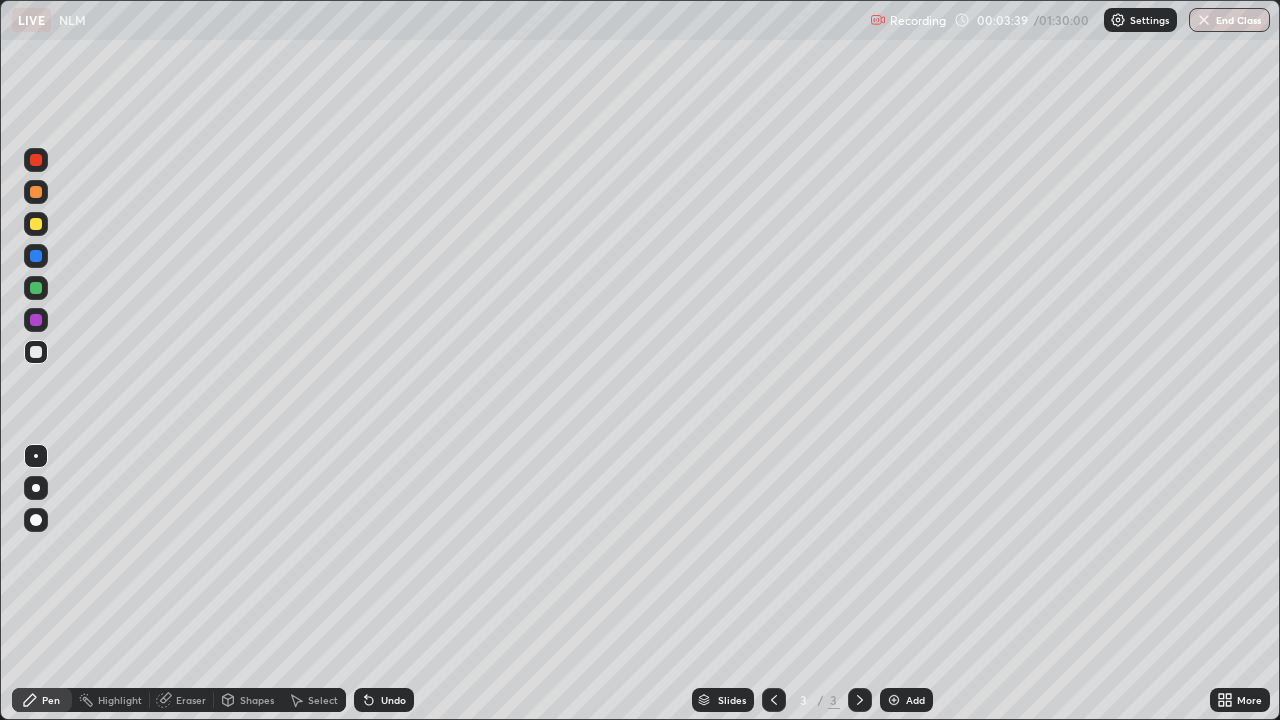 click on "Undo" at bounding box center [393, 700] 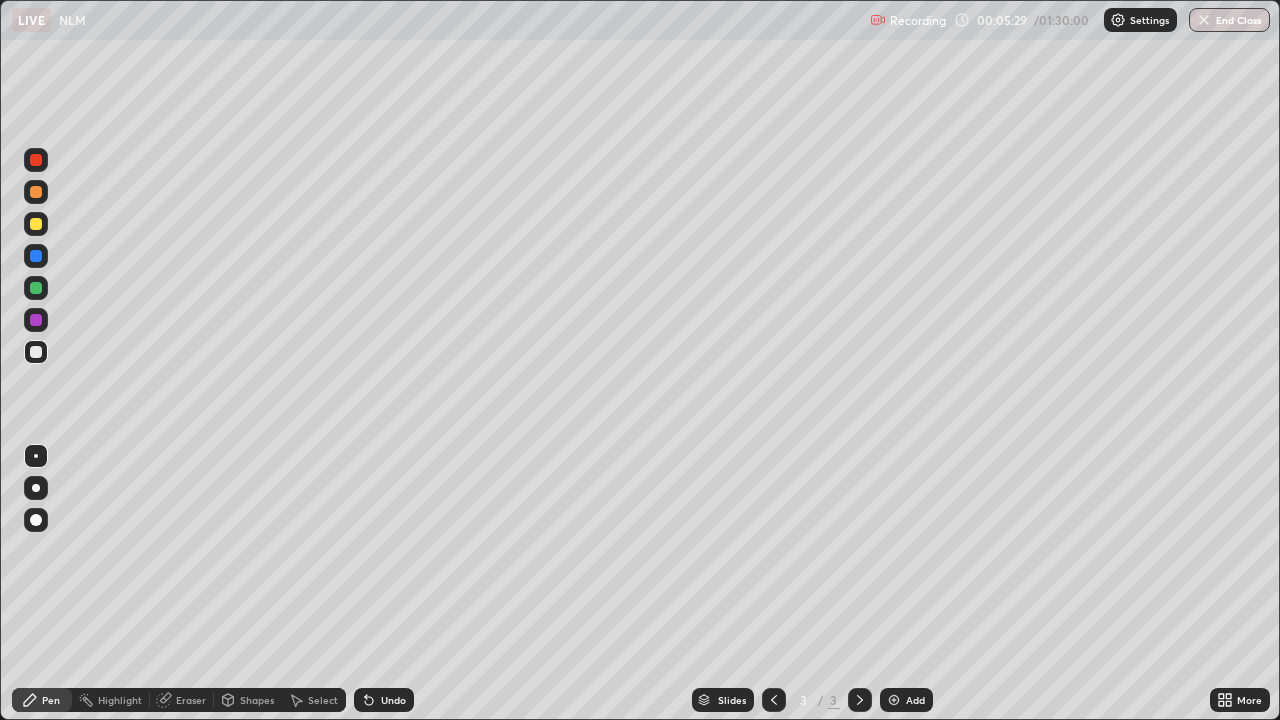 click at bounding box center [894, 700] 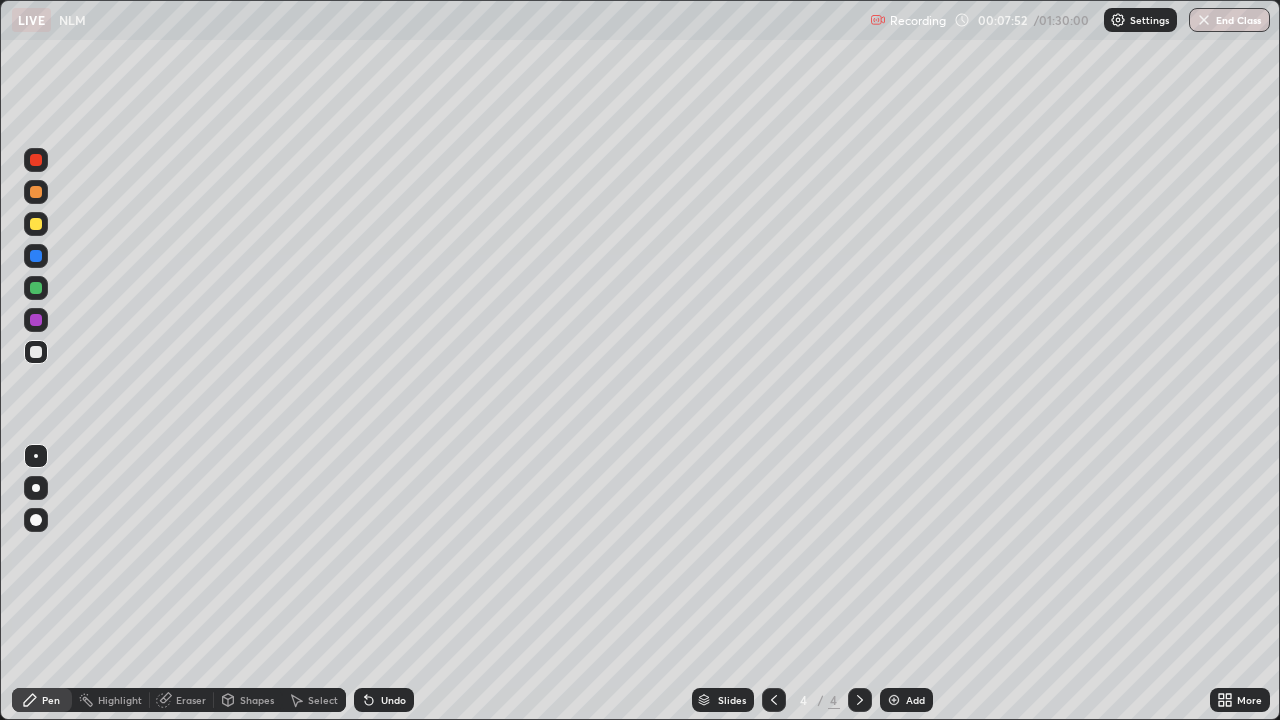 click 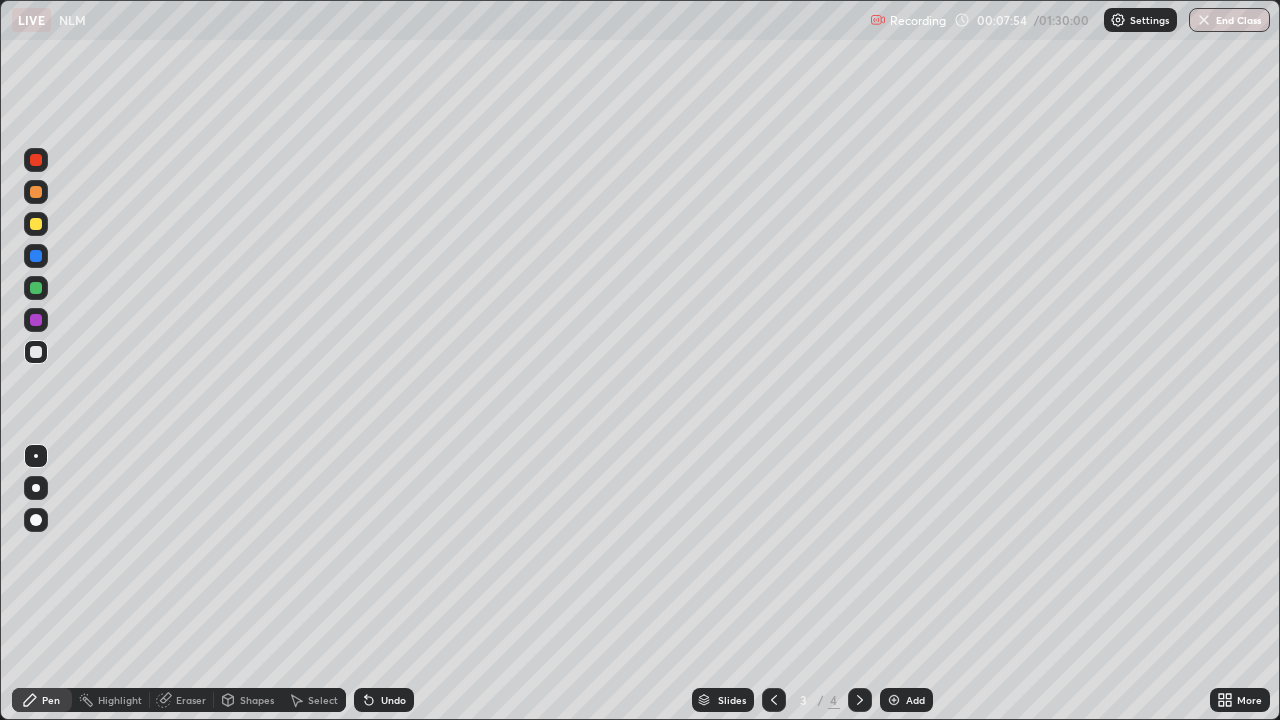 click 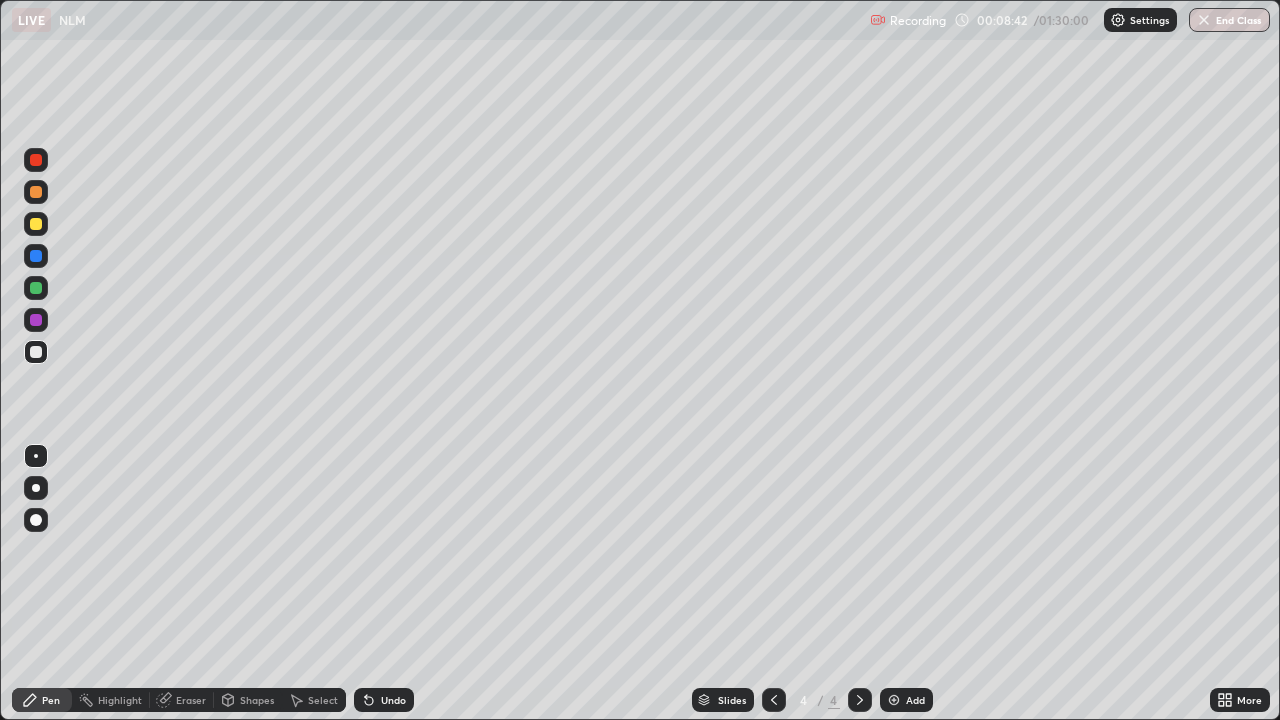 click on "Eraser" at bounding box center (191, 700) 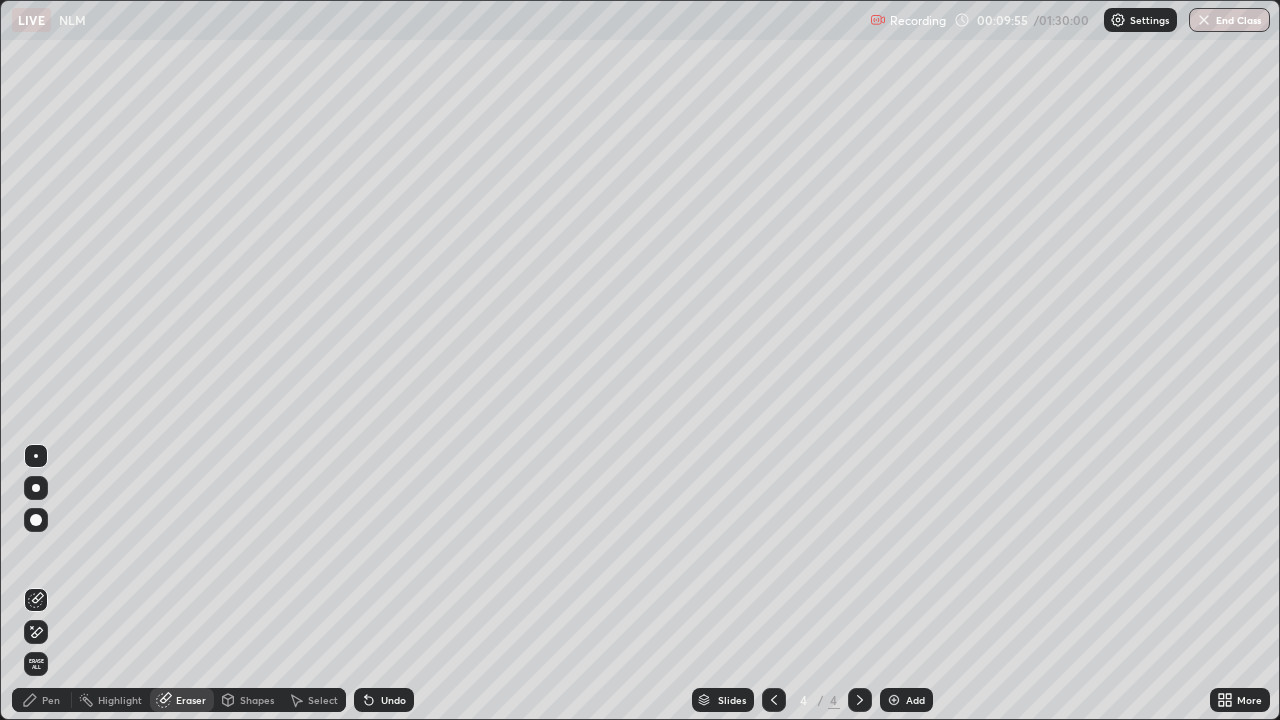 click at bounding box center (36, 456) 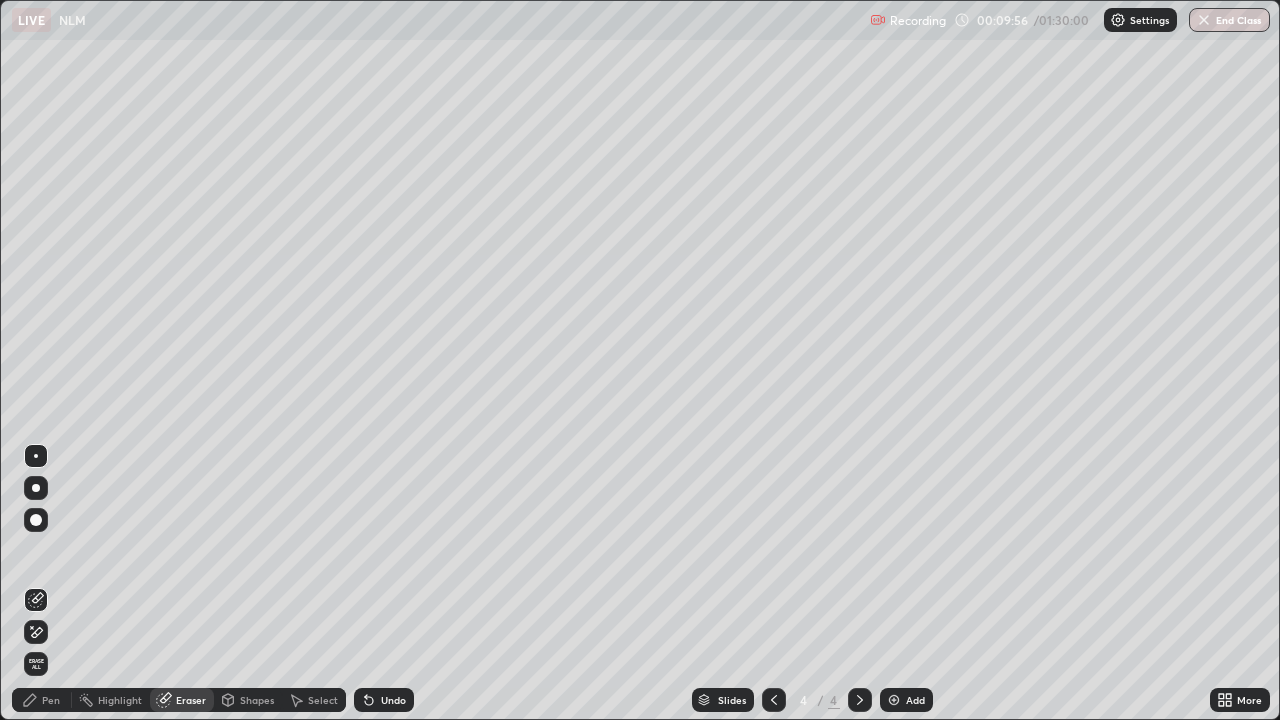 click on "Eraser" at bounding box center (191, 700) 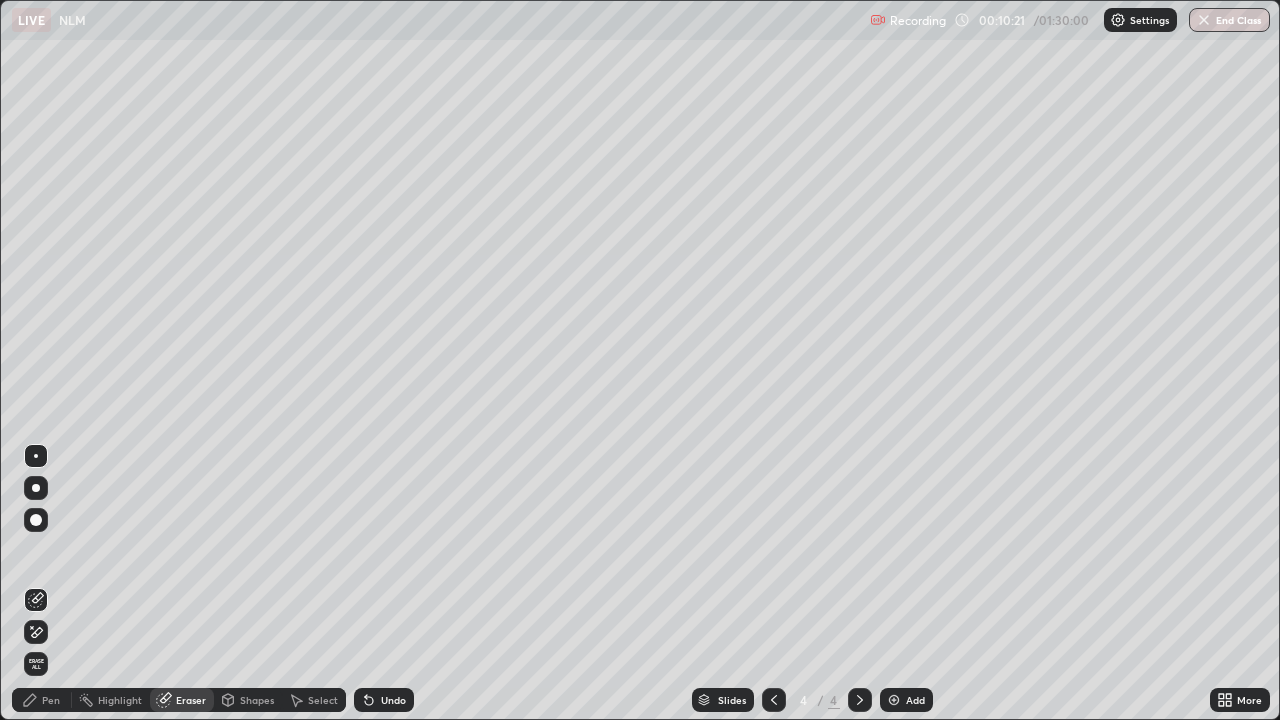 click on "Pen" at bounding box center [51, 700] 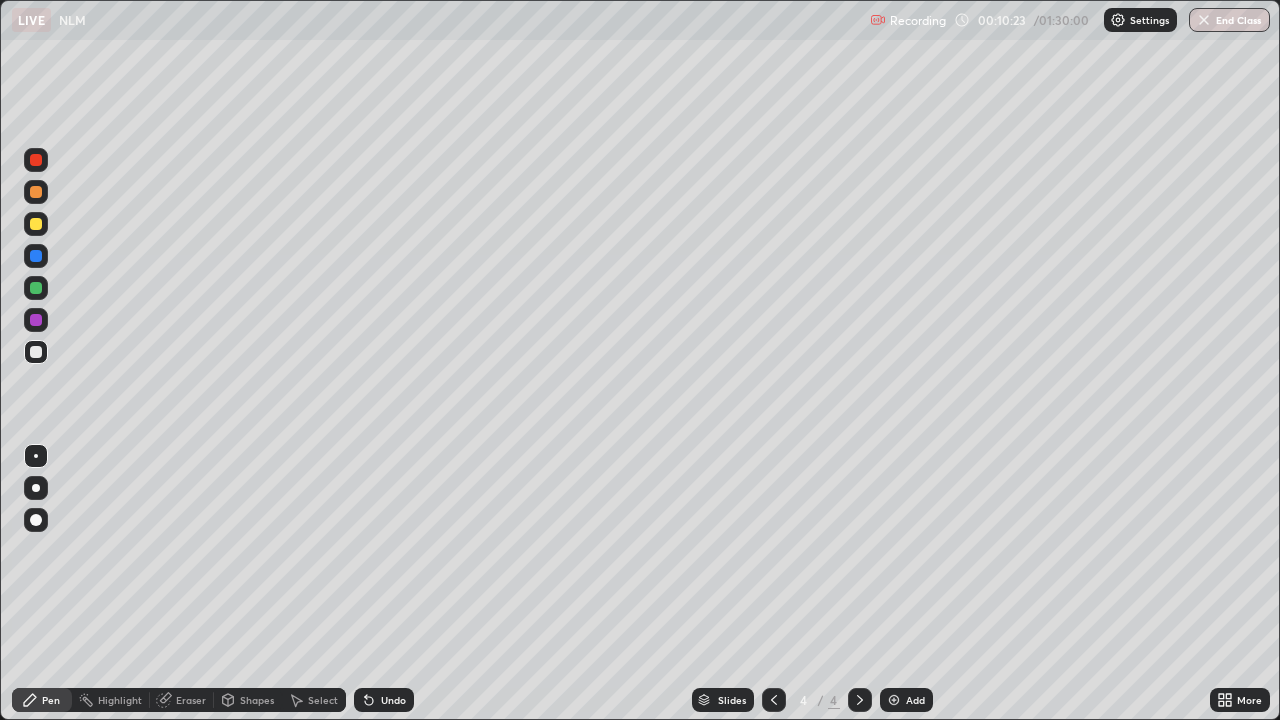 click at bounding box center (36, 352) 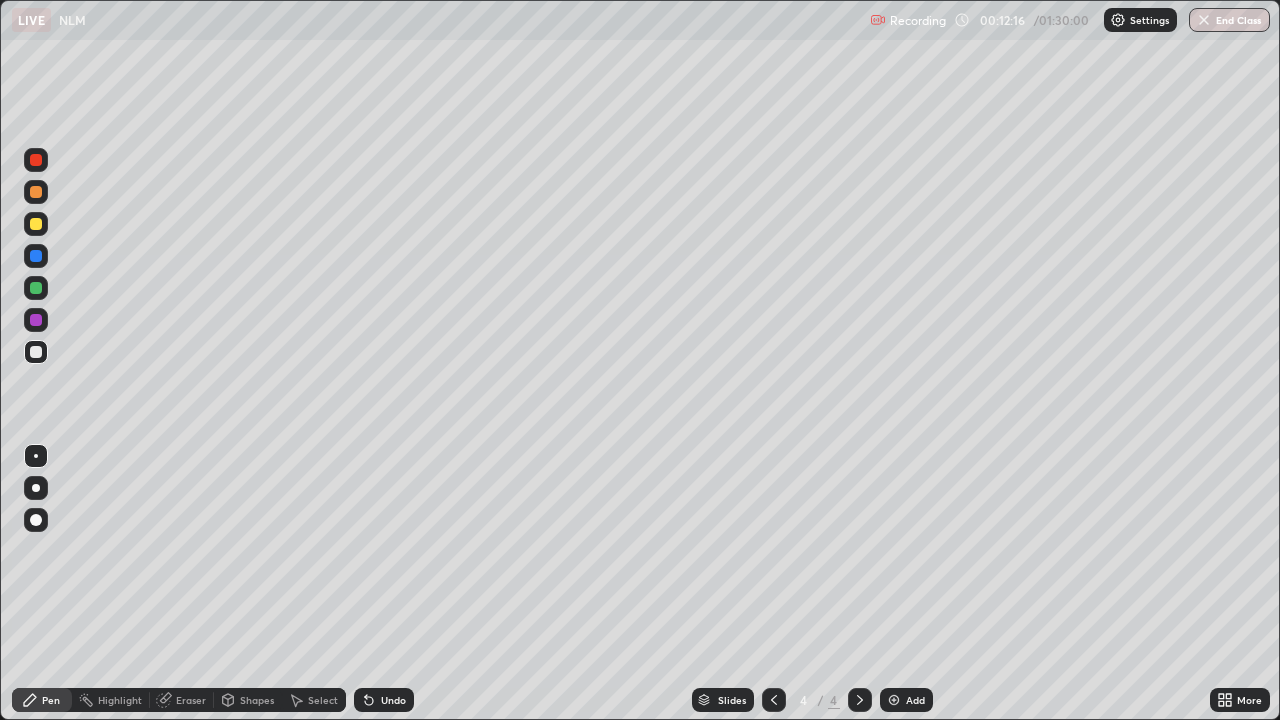 click at bounding box center (894, 700) 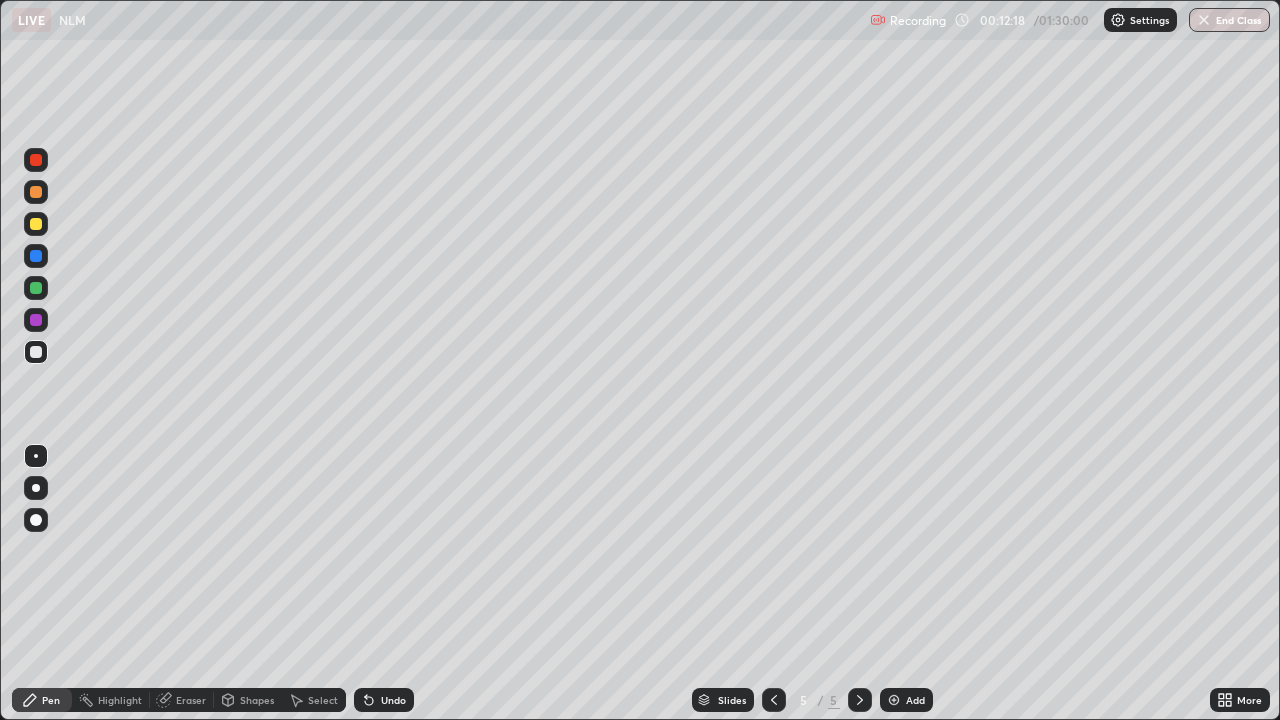 click at bounding box center [36, 224] 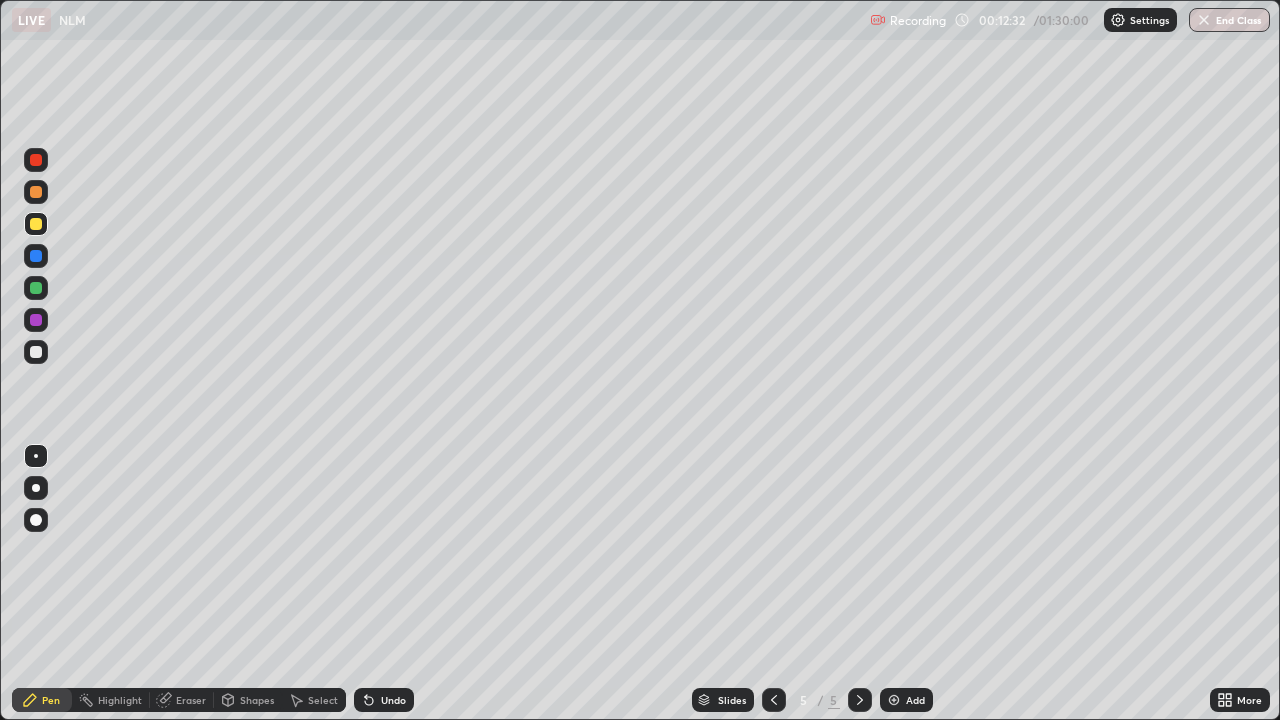 click on "Shapes" at bounding box center (257, 700) 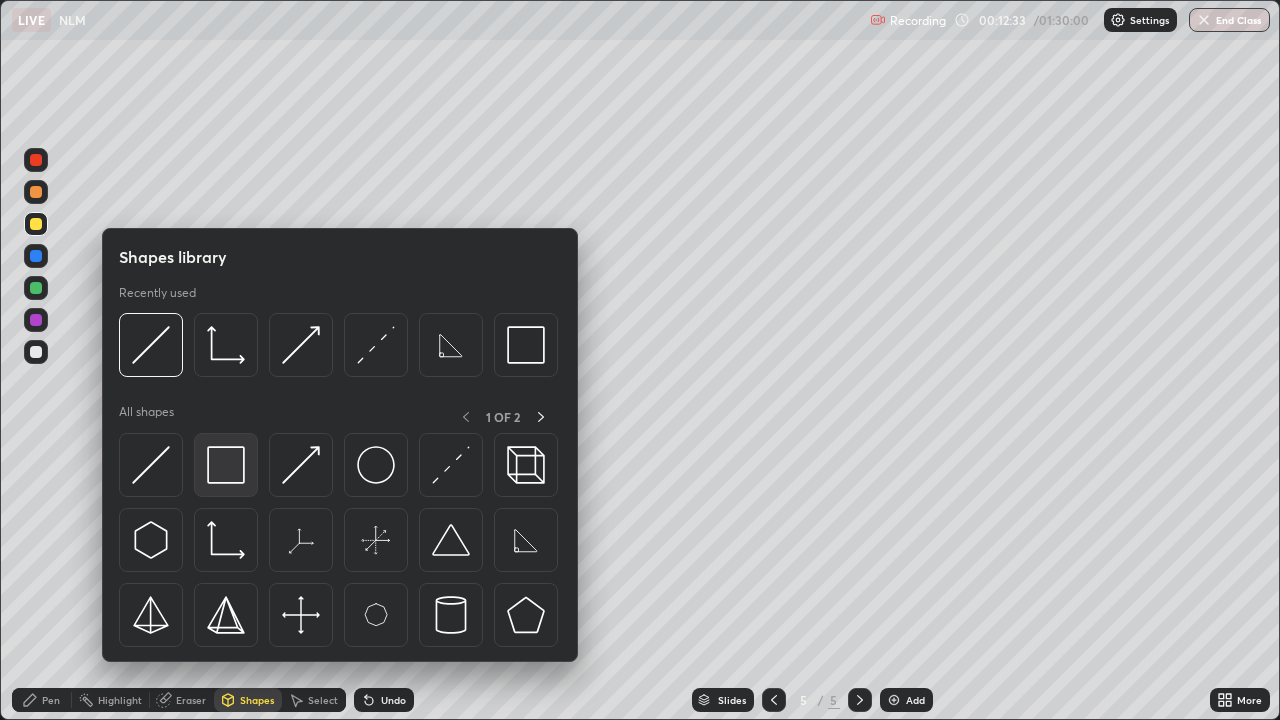 click at bounding box center [226, 465] 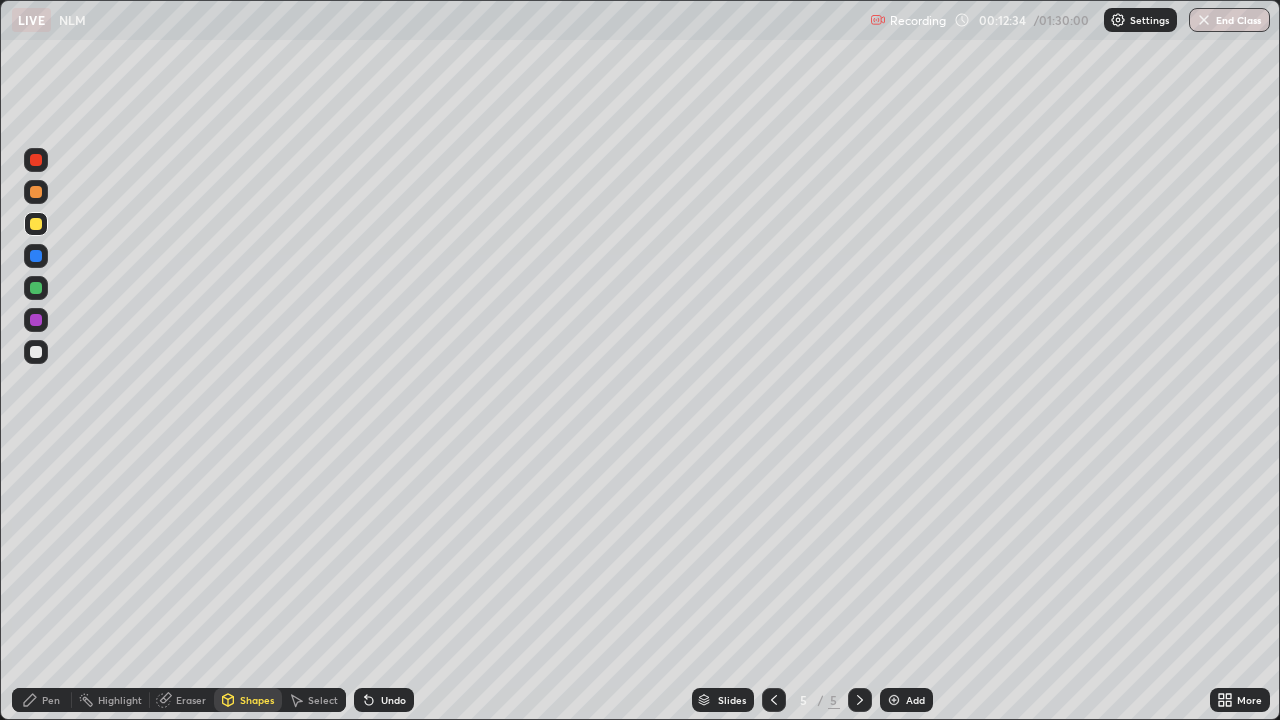 click at bounding box center [36, 352] 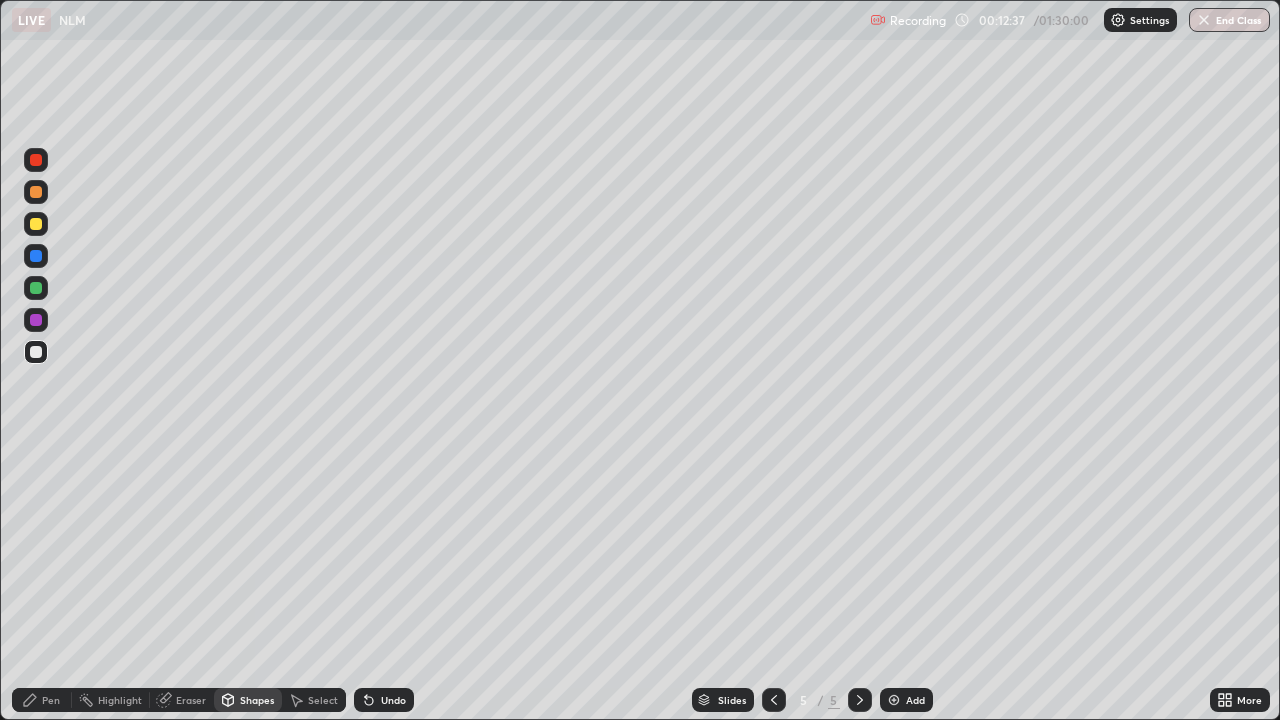 click on "Pen" at bounding box center [42, 700] 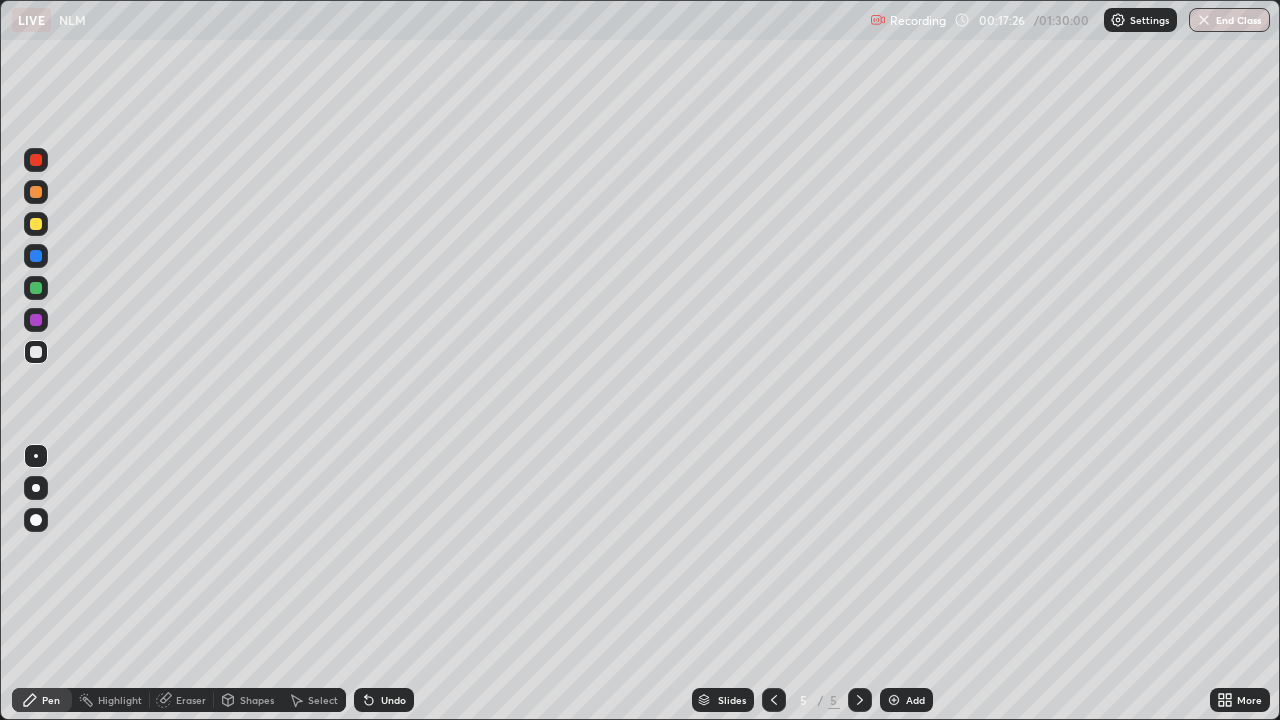 click on "Undo" at bounding box center [393, 700] 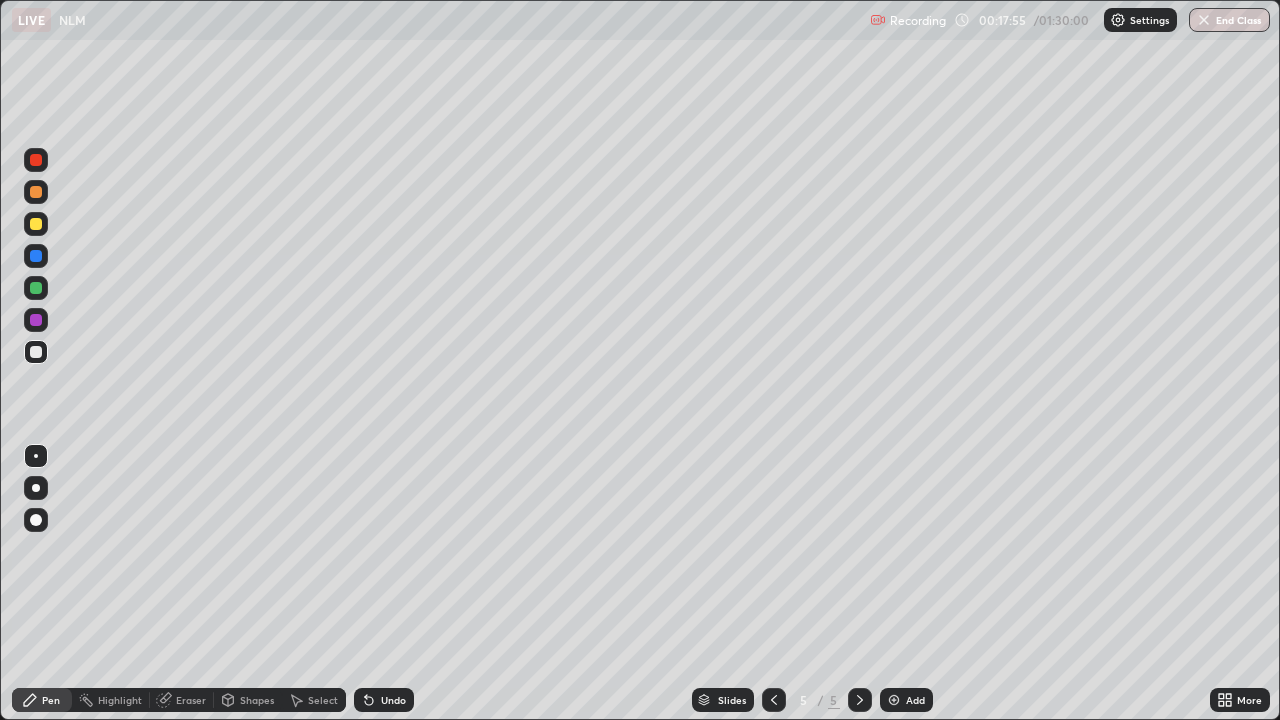 click on "Undo" at bounding box center (393, 700) 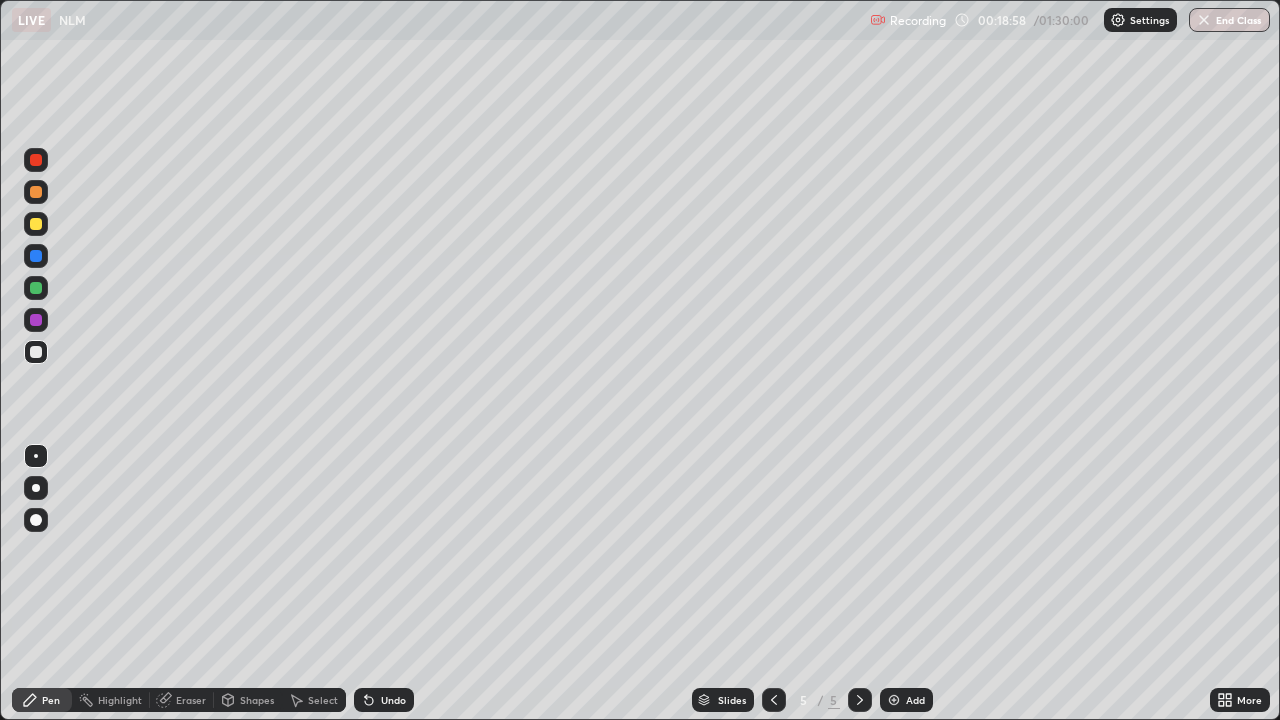 click on "Add" at bounding box center (915, 700) 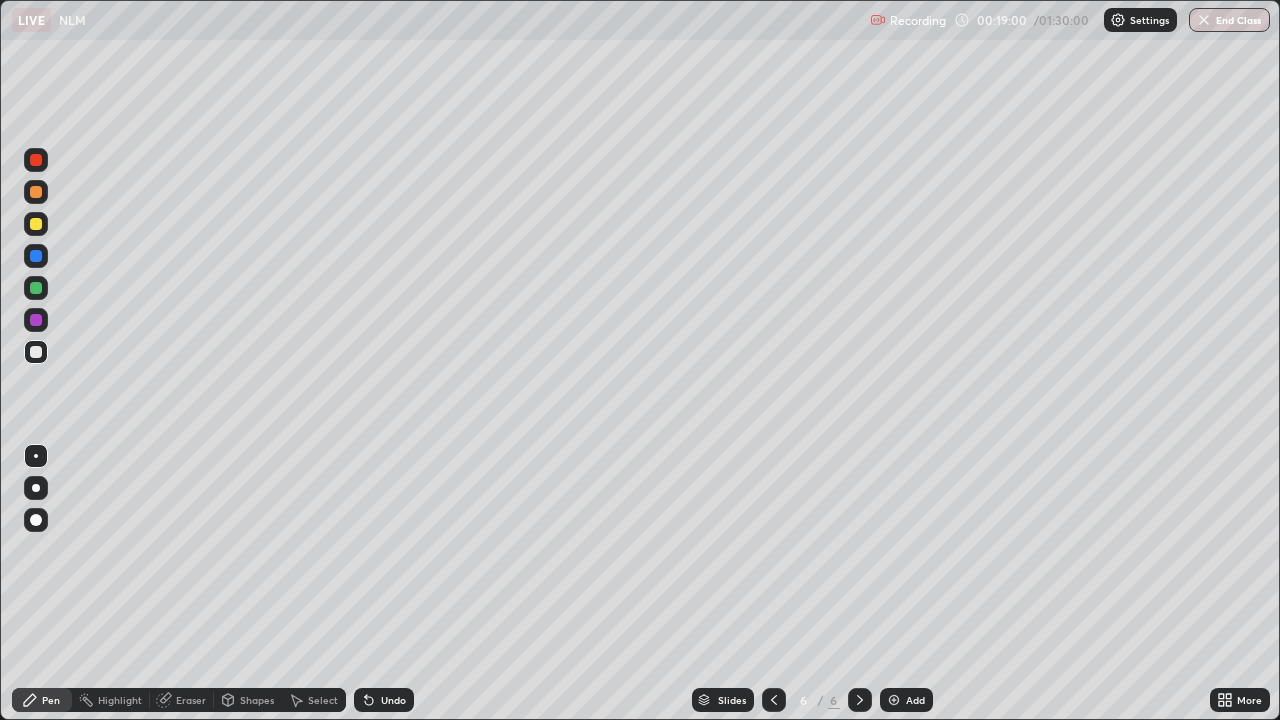 click on "Shapes" at bounding box center [257, 700] 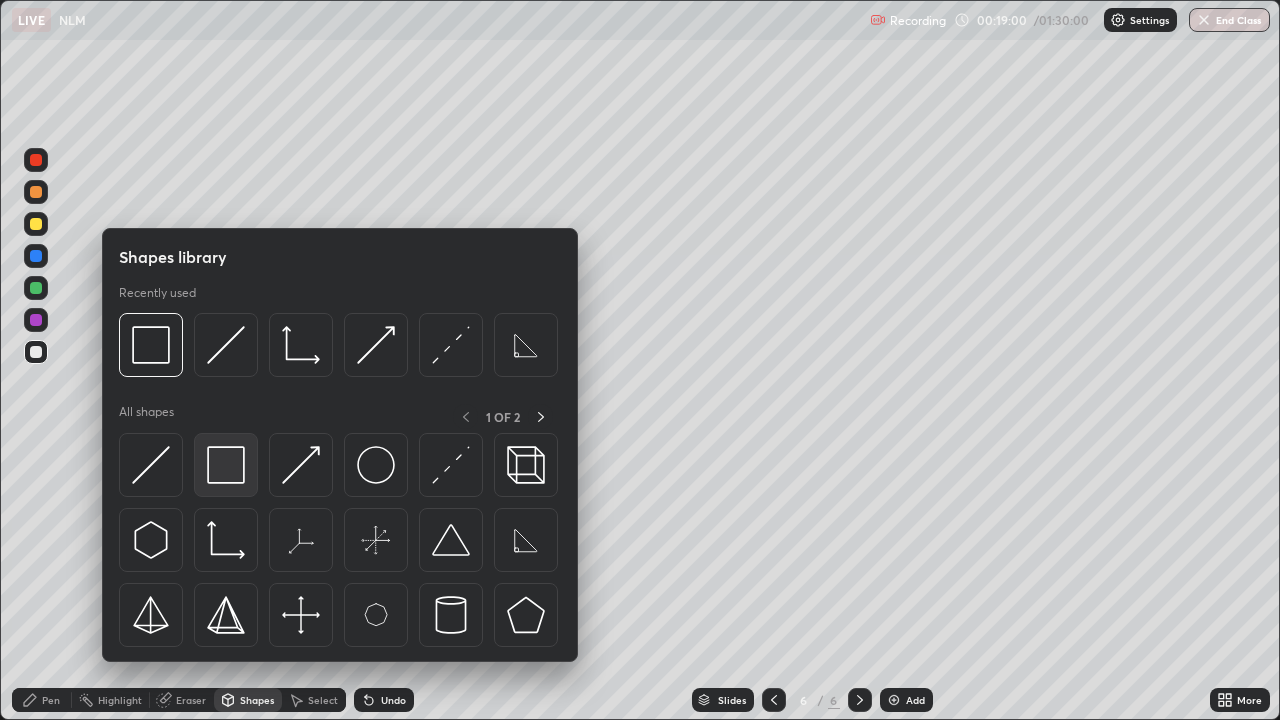 click at bounding box center [226, 465] 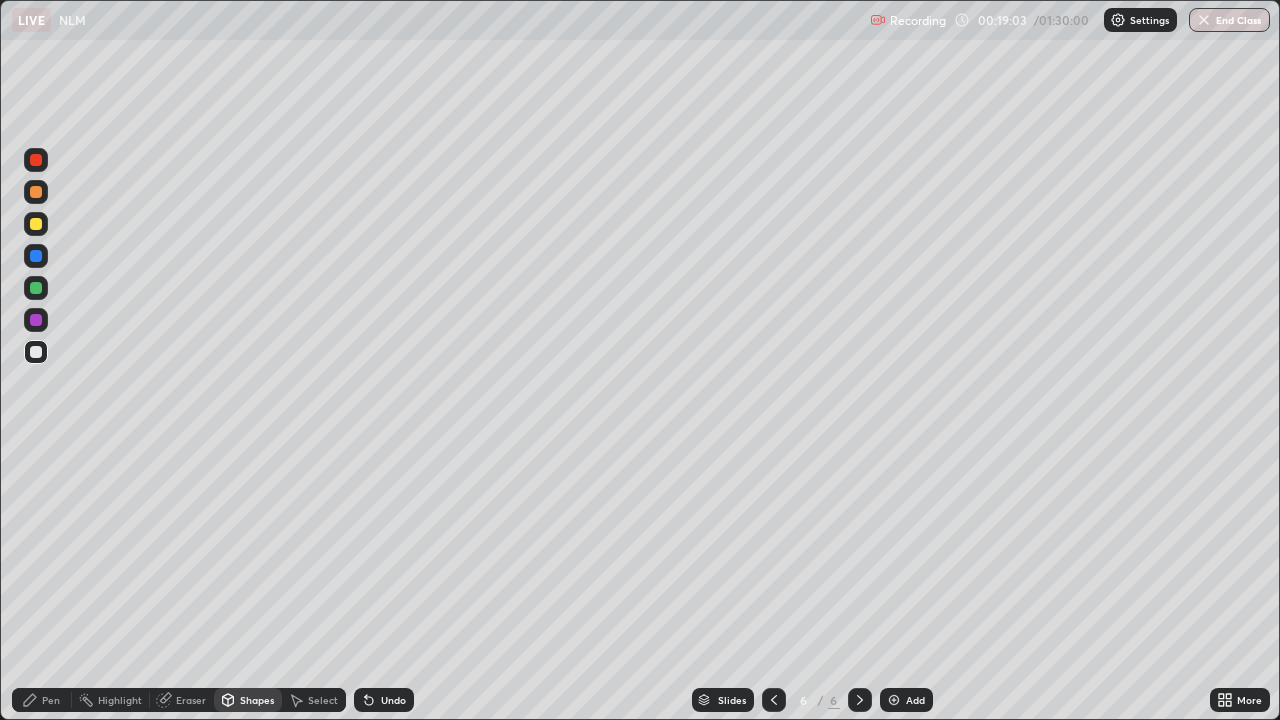 click on "Pen" at bounding box center [51, 700] 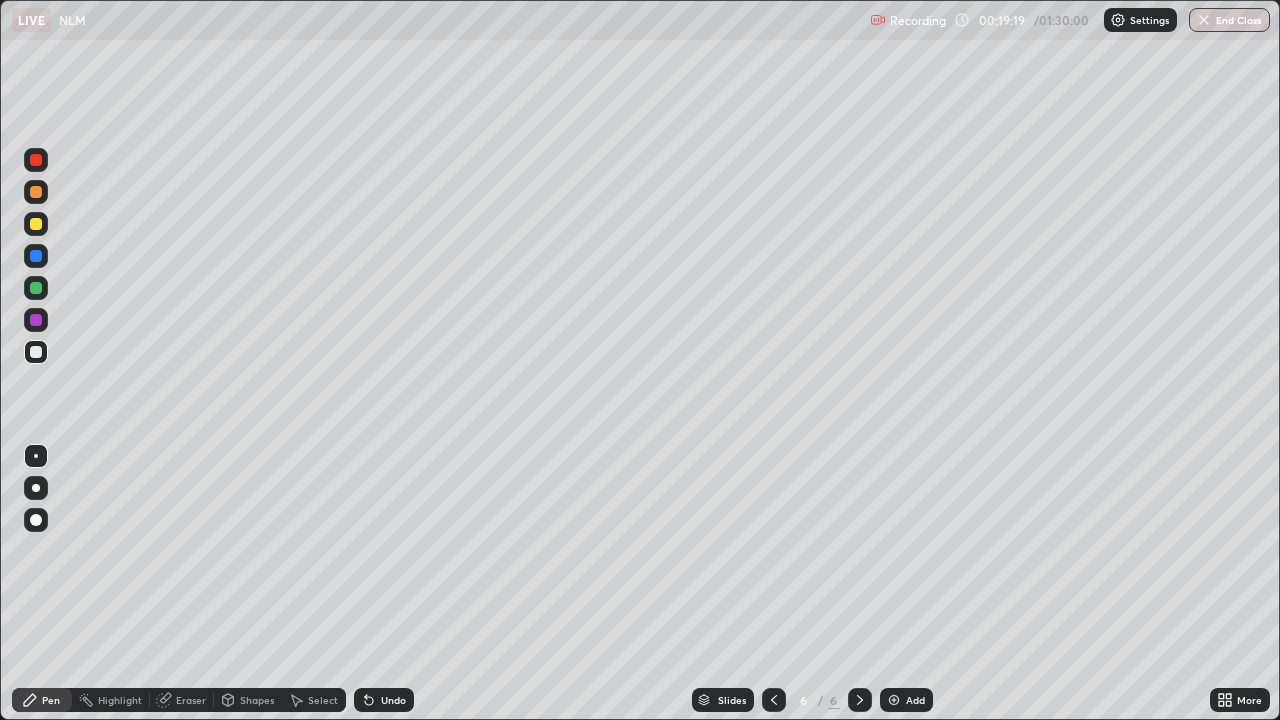 click at bounding box center [36, 224] 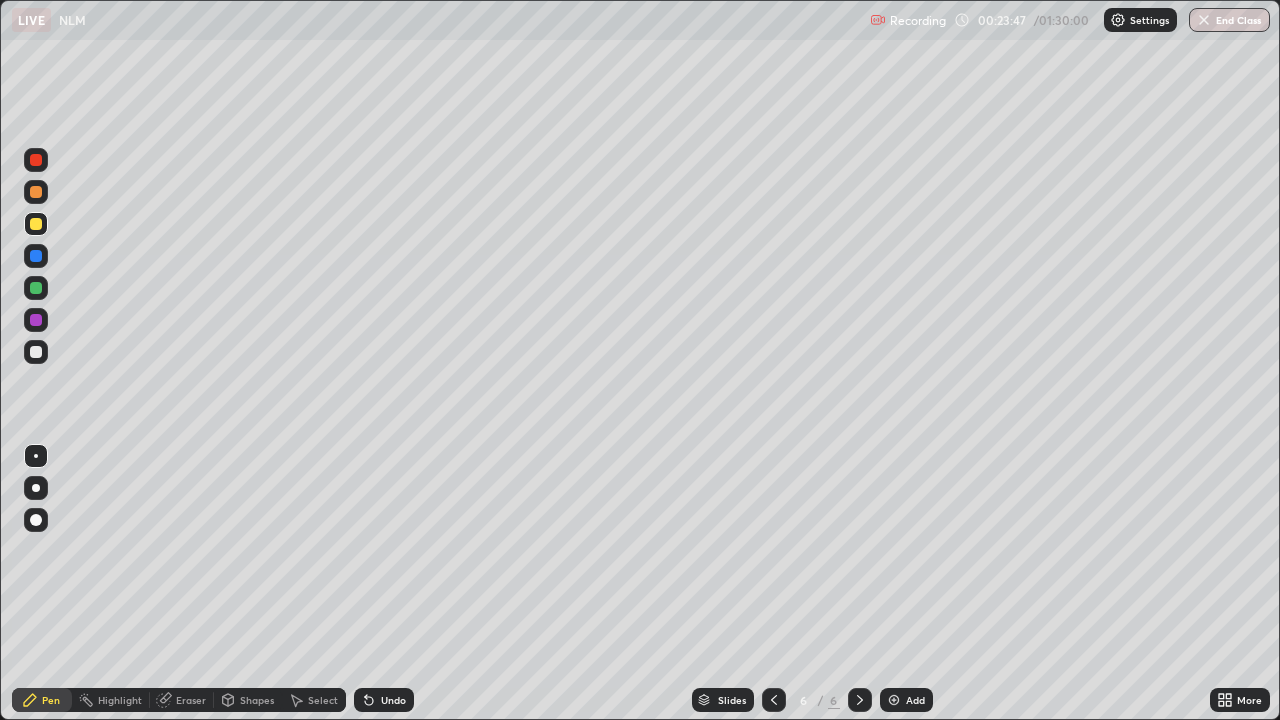 click on "Undo" at bounding box center (393, 700) 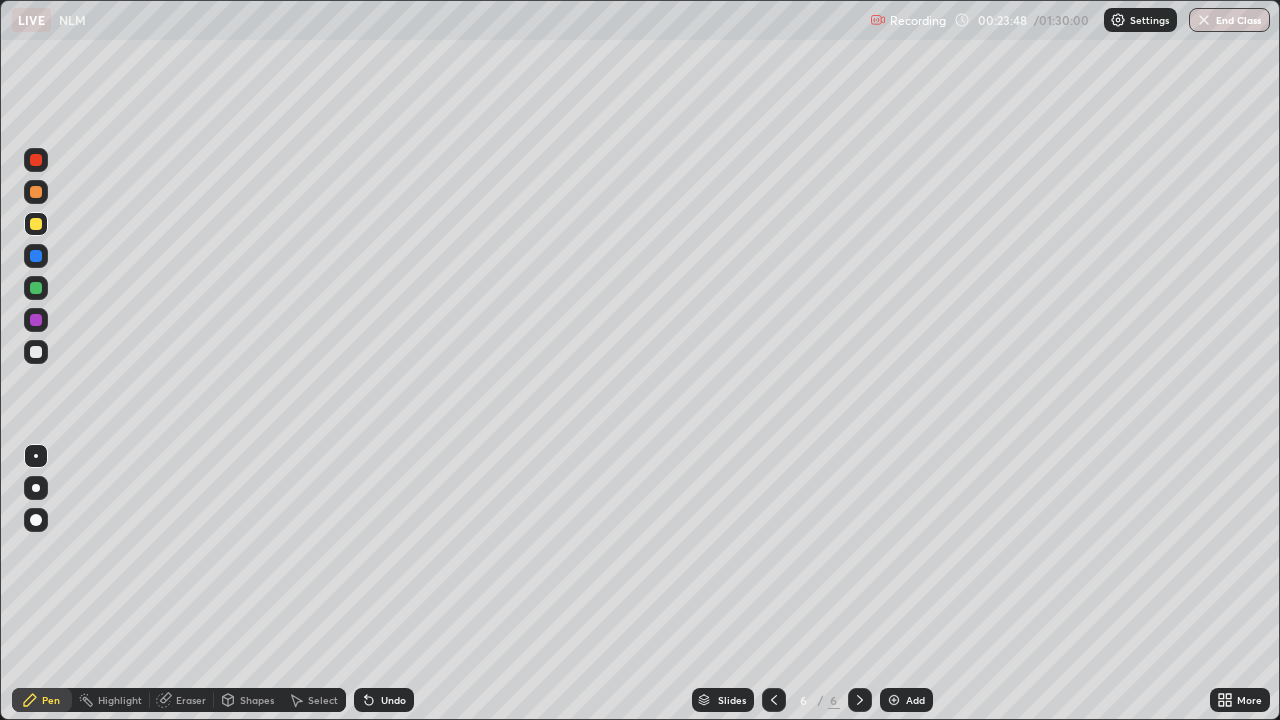 click on "Undo" at bounding box center (393, 700) 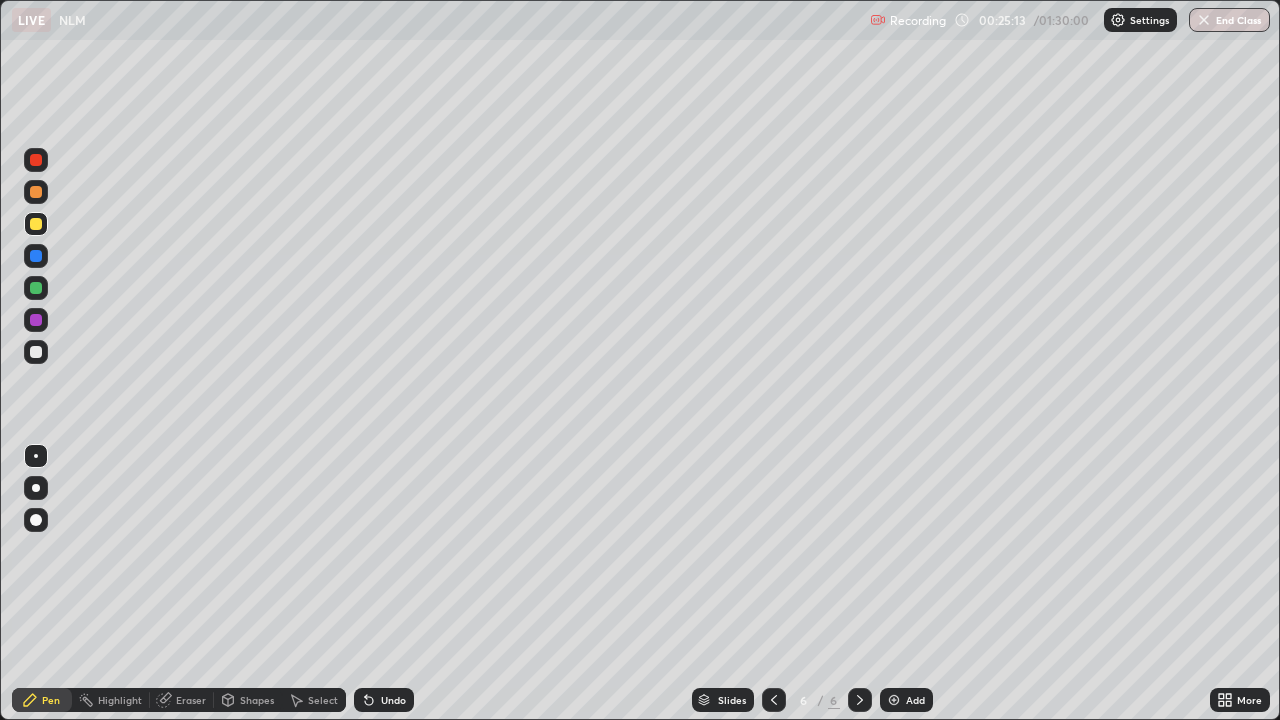 click at bounding box center [894, 700] 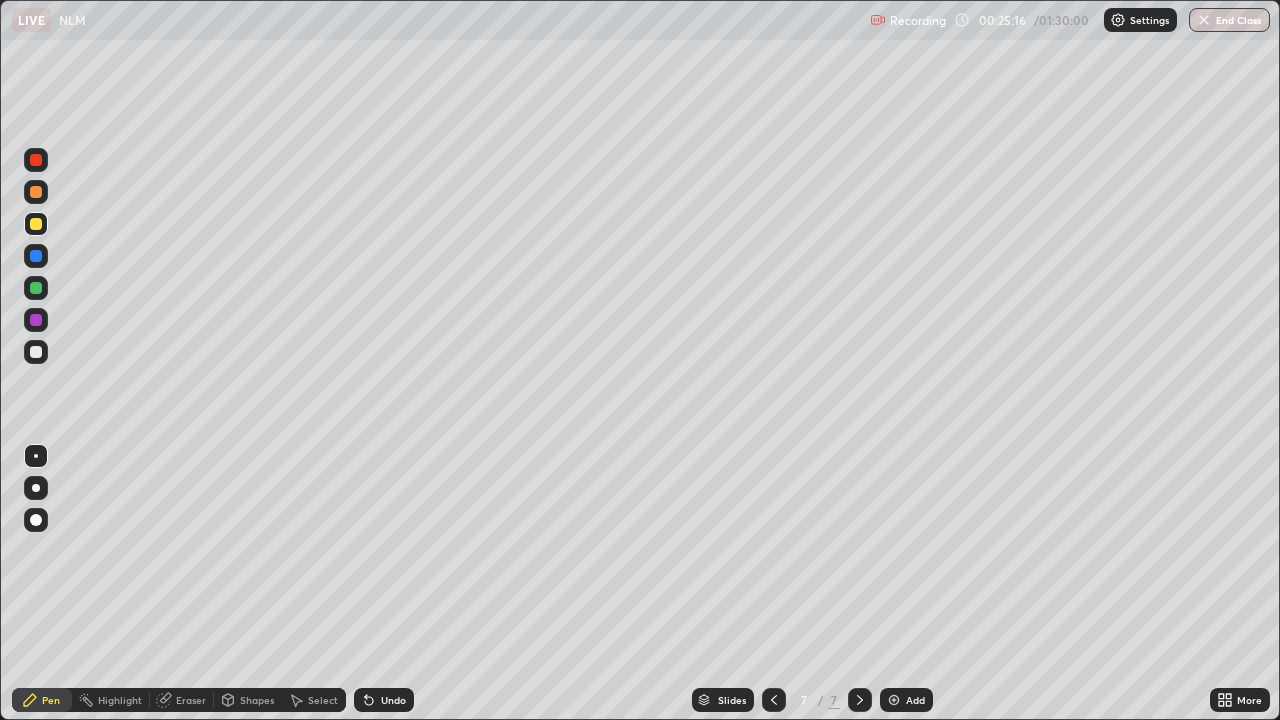 click at bounding box center (36, 352) 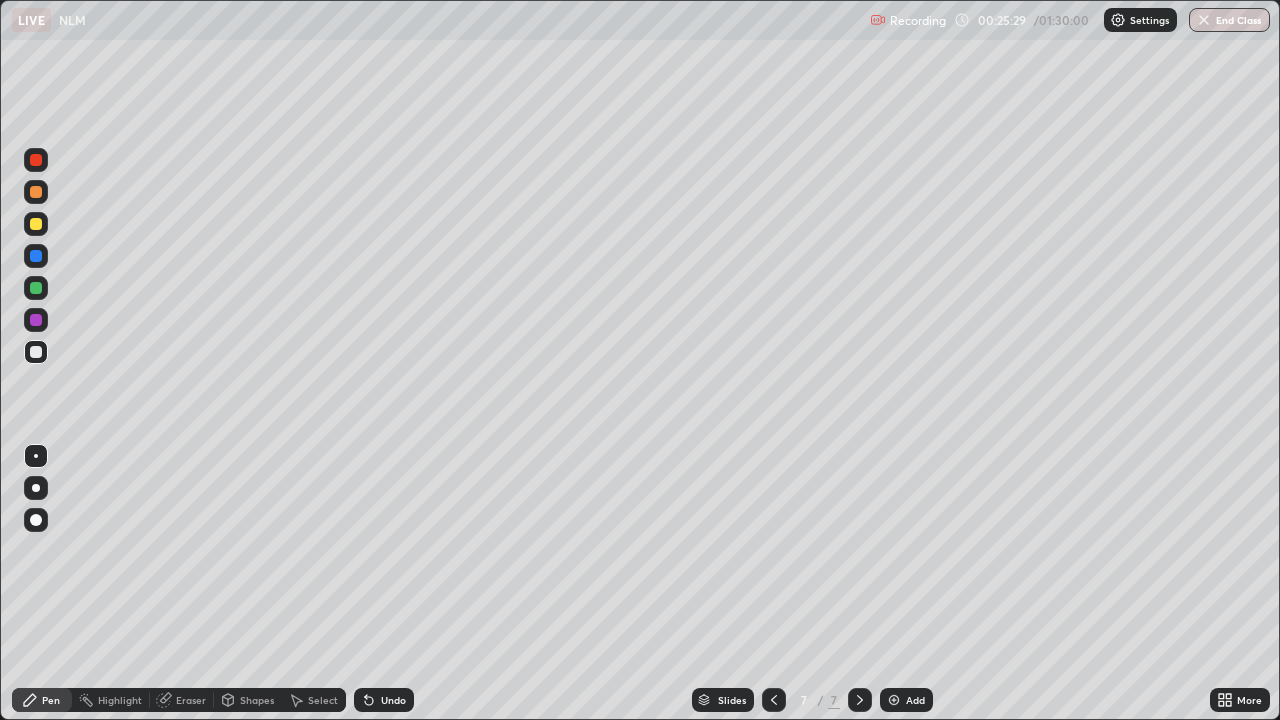 click on "Undo" at bounding box center (393, 700) 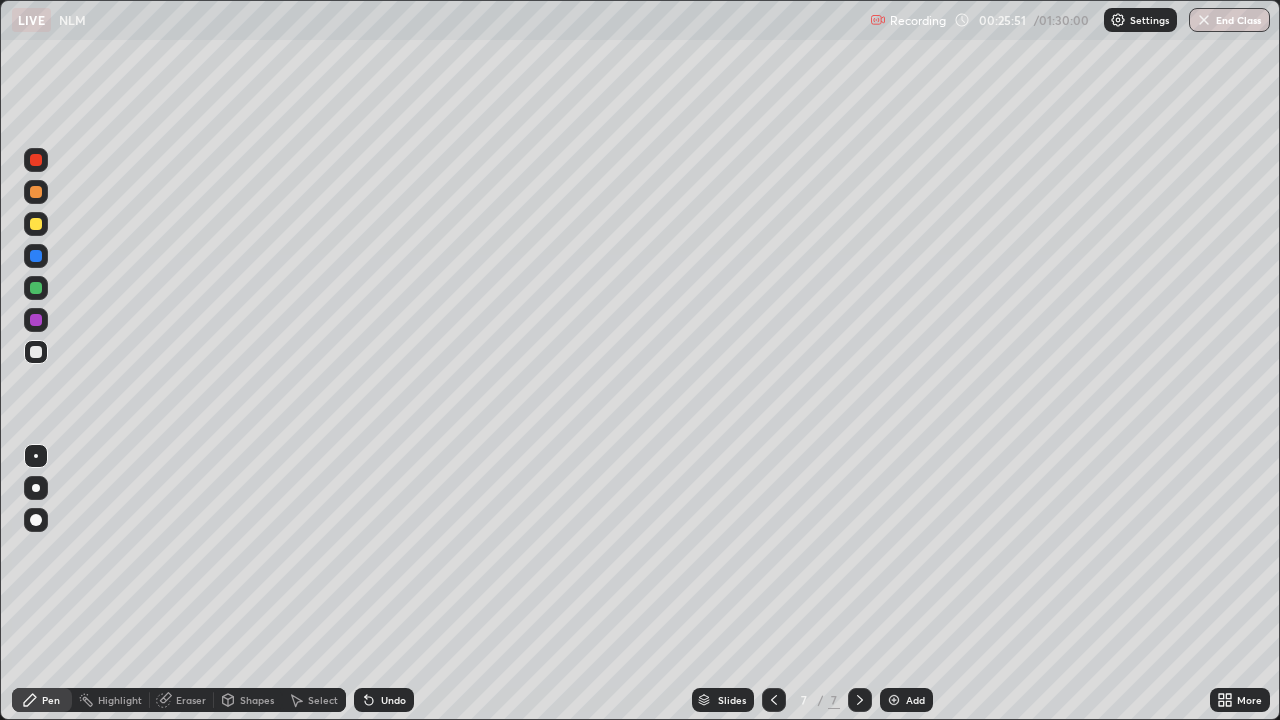 click at bounding box center [36, 224] 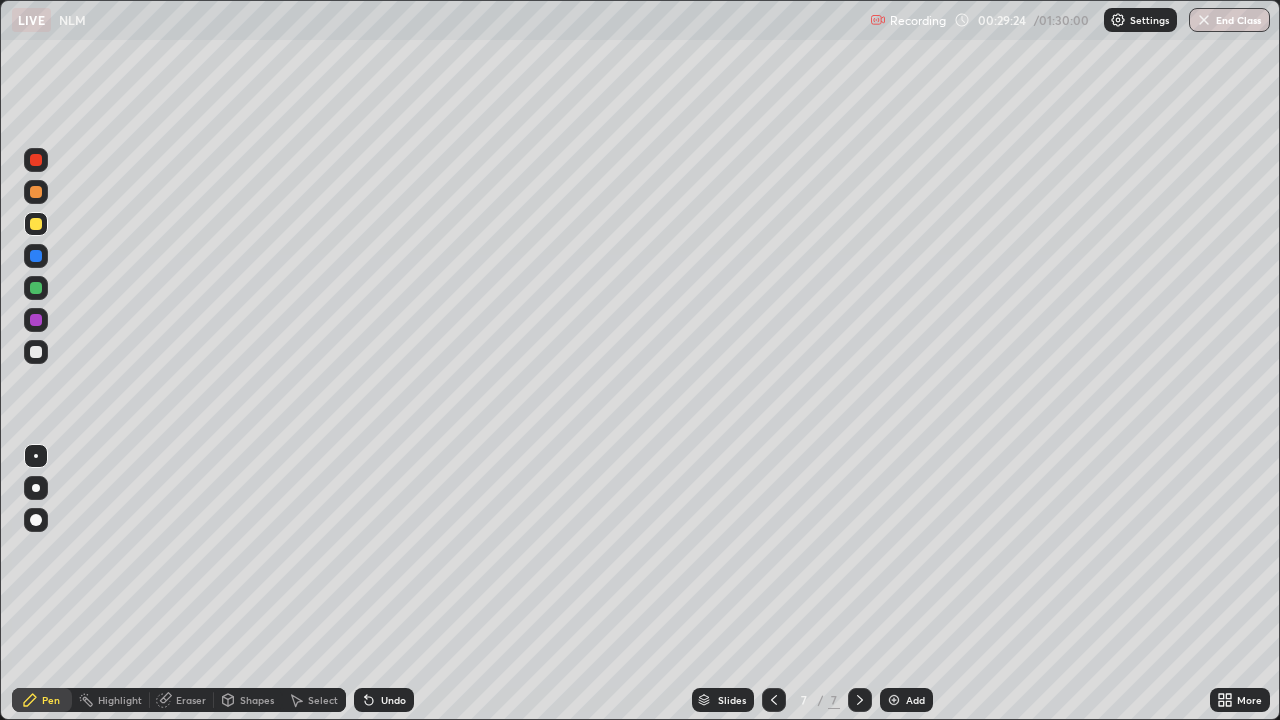 click at bounding box center (36, 352) 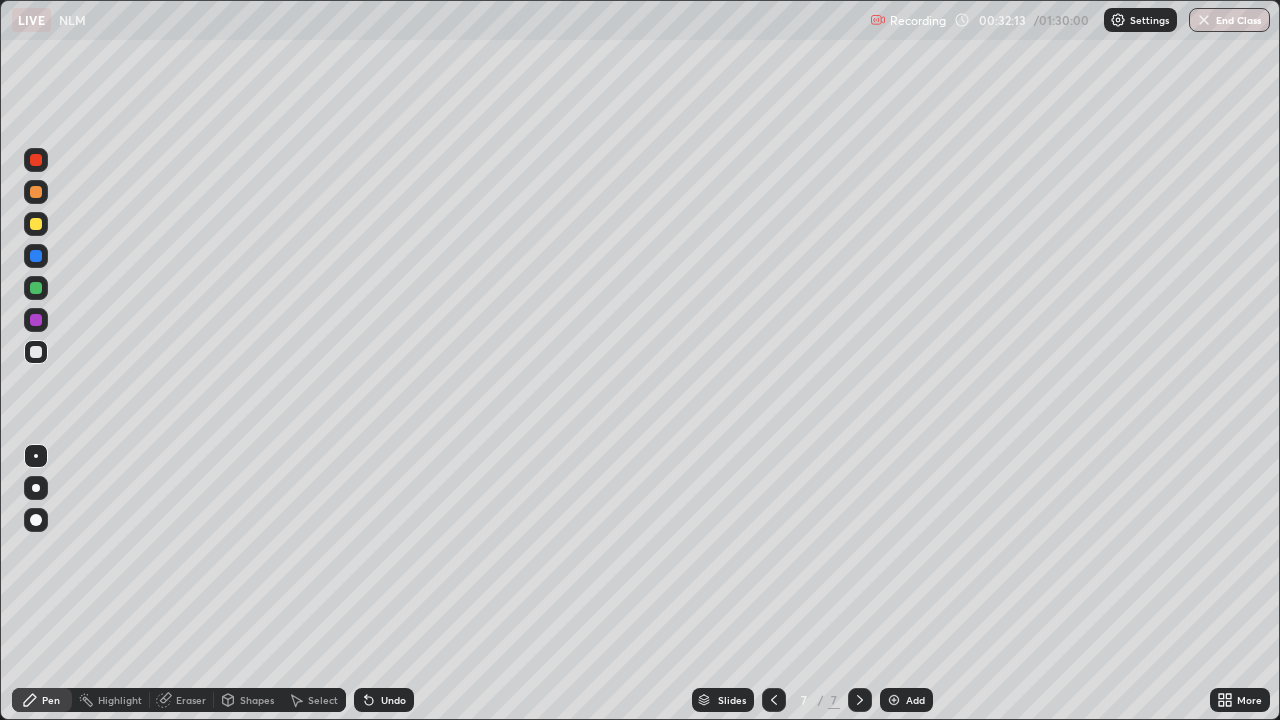 click on "Add" at bounding box center [915, 700] 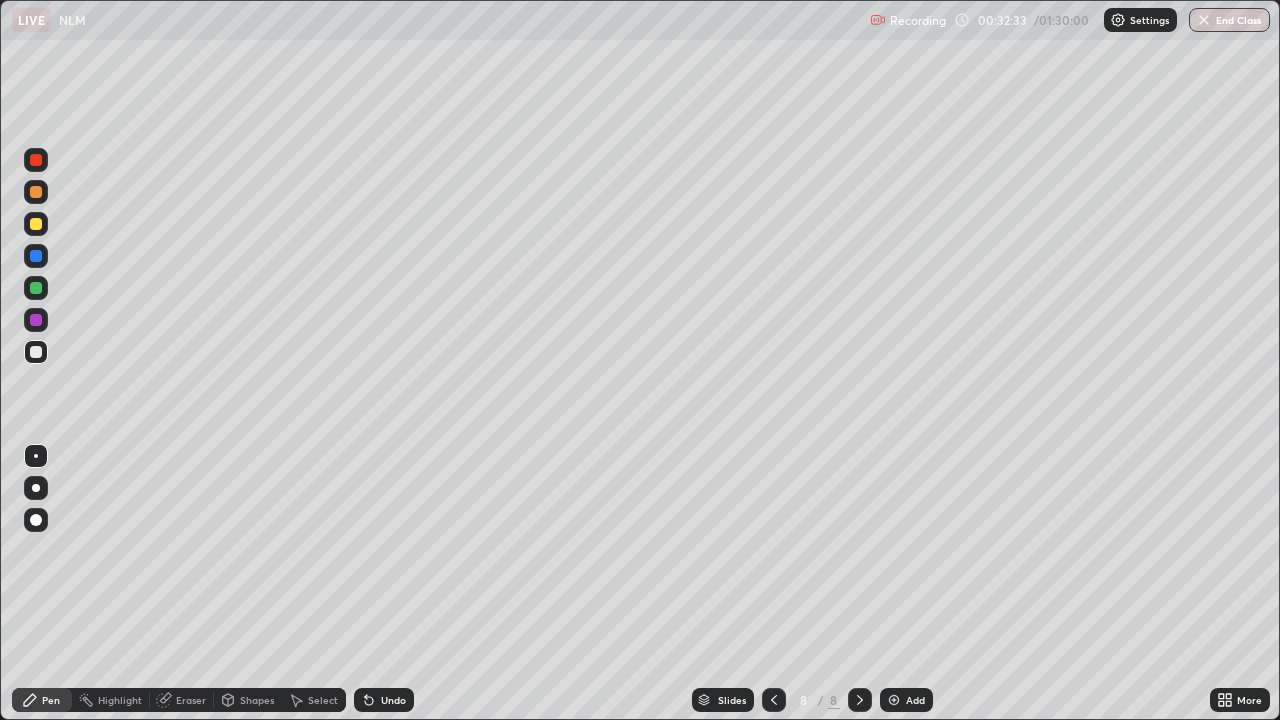 click on "Undo" at bounding box center [384, 700] 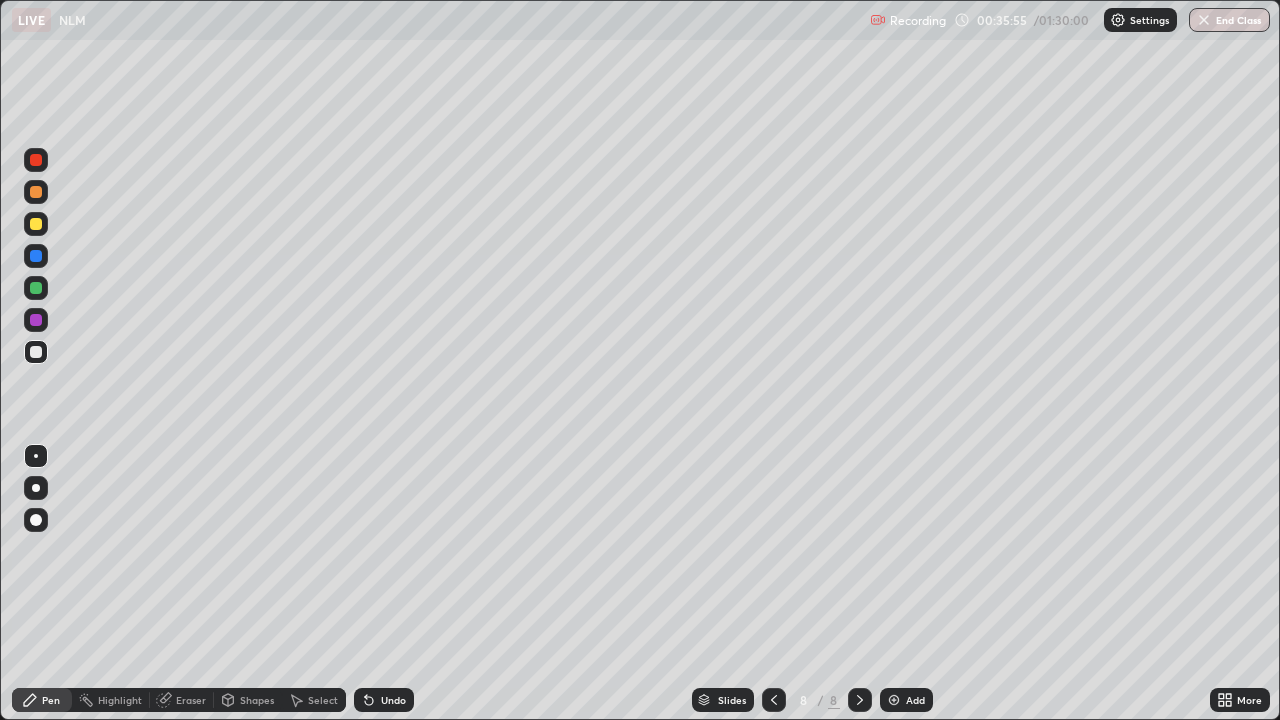 click on "Shapes" at bounding box center (257, 700) 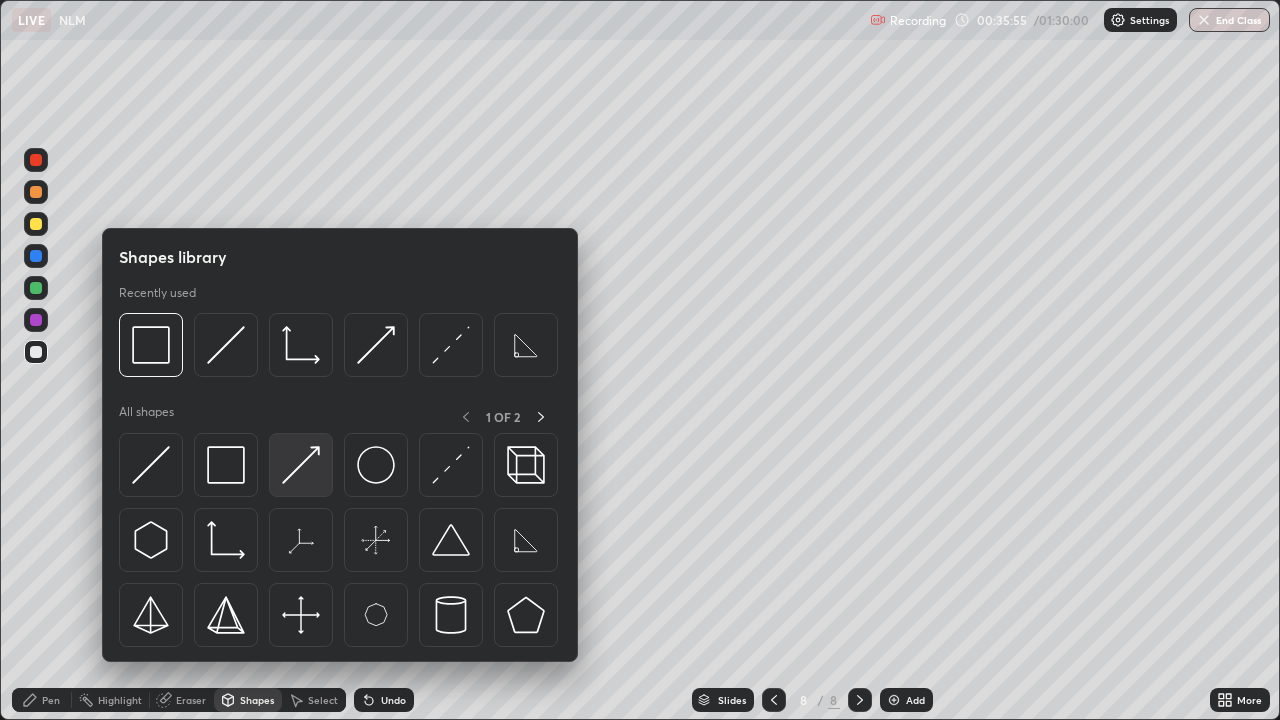 click at bounding box center [301, 465] 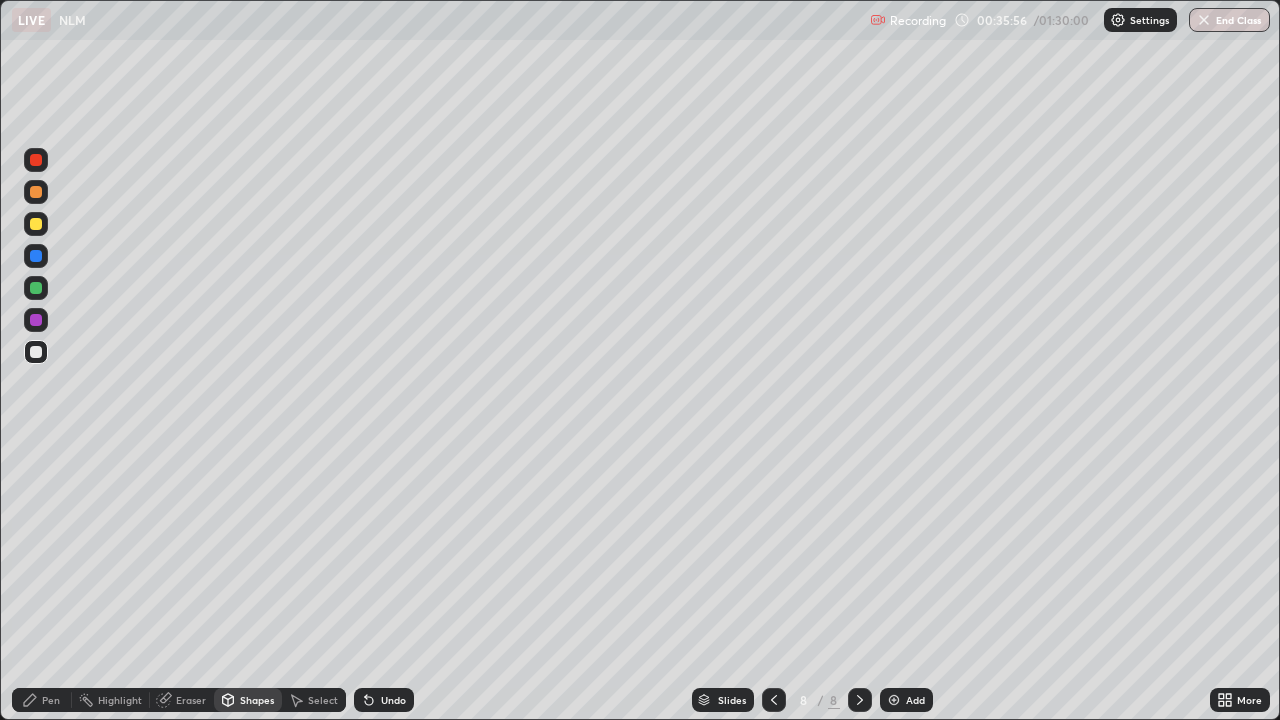click at bounding box center (36, 224) 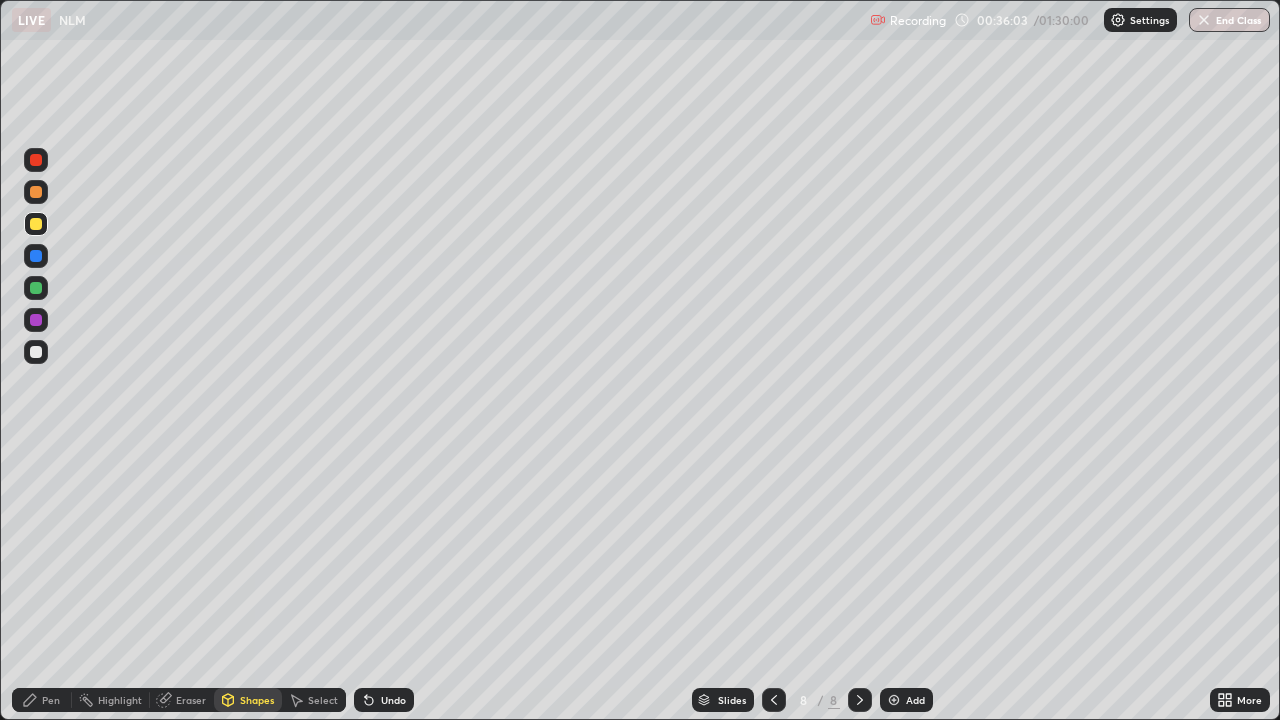 click on "Pen" at bounding box center [51, 700] 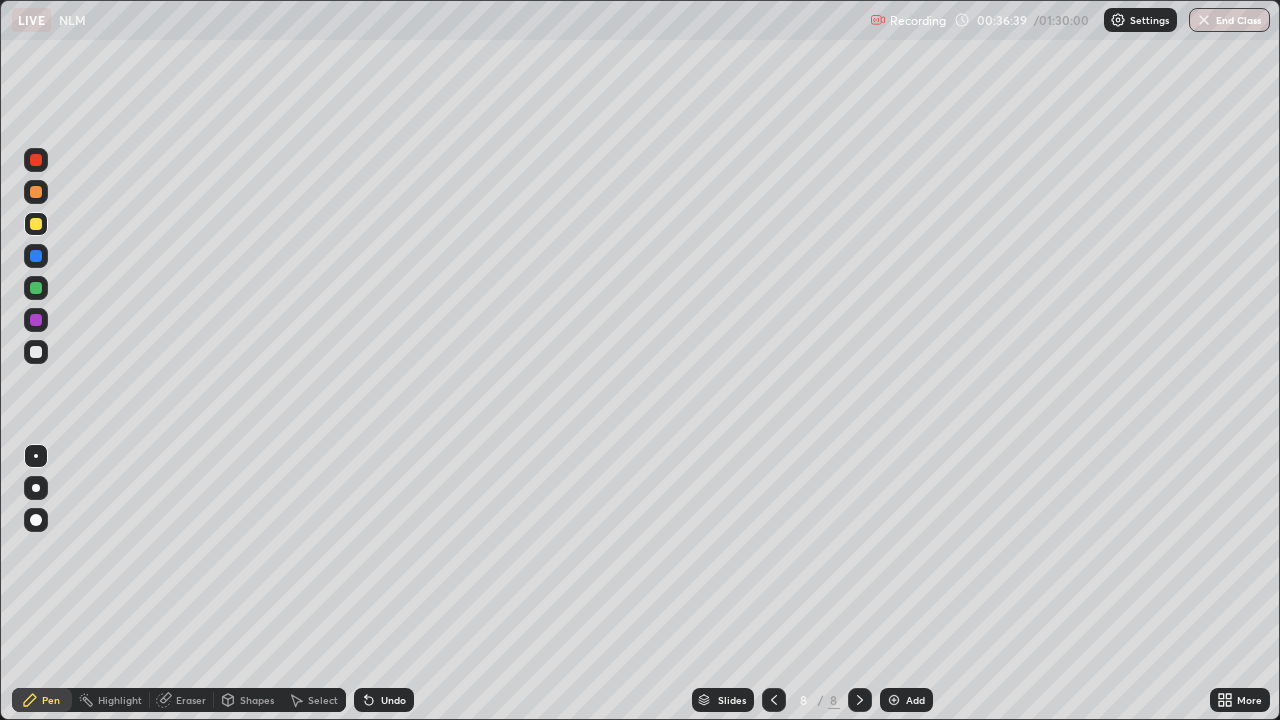 click at bounding box center [36, 352] 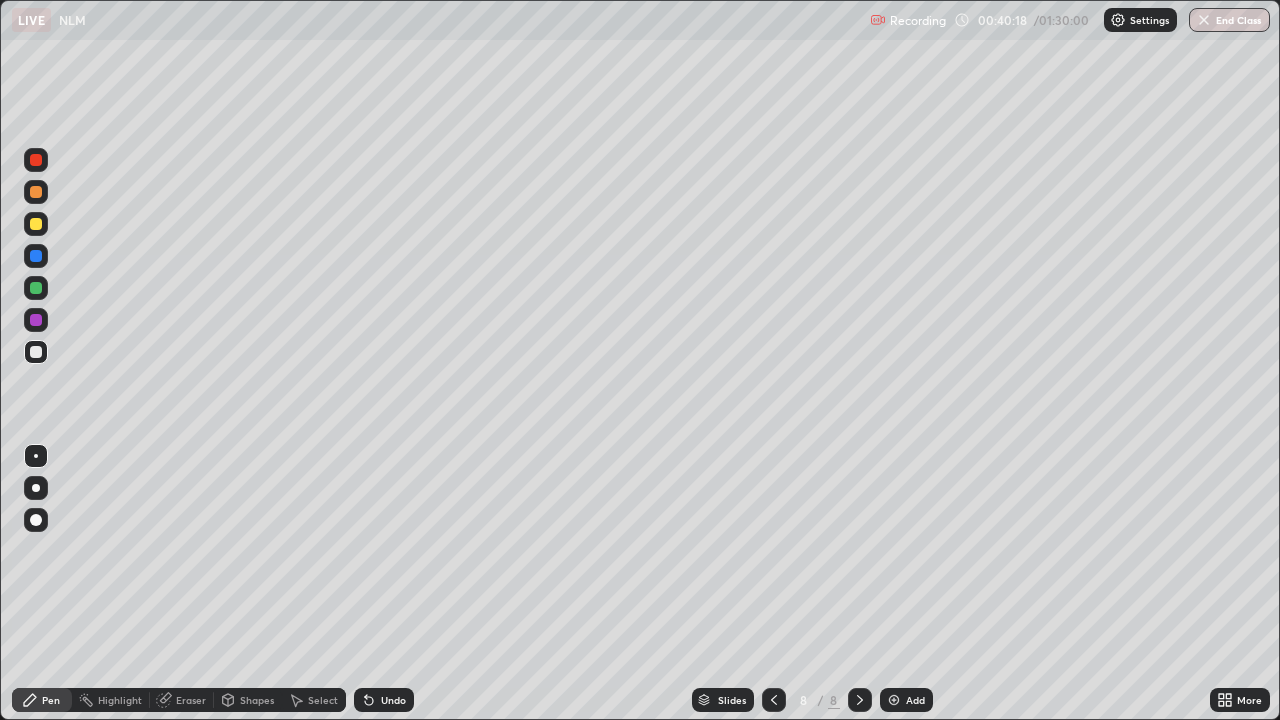 click at bounding box center [894, 700] 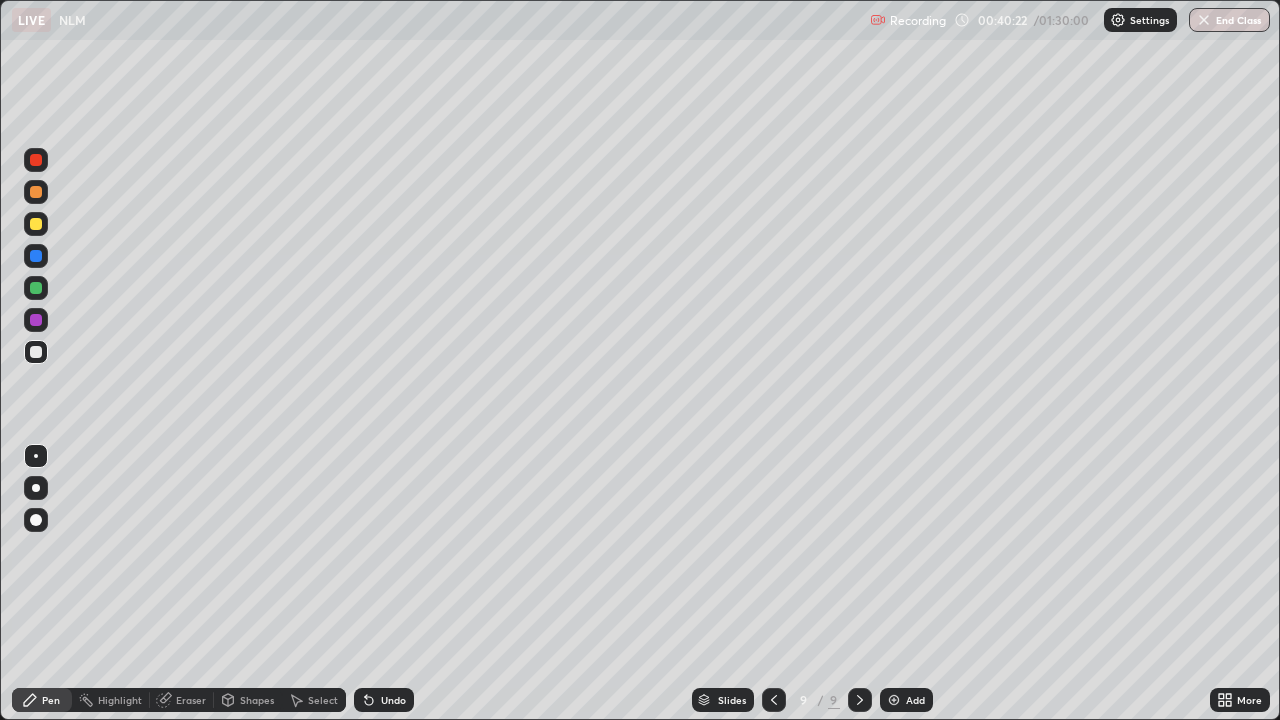 click 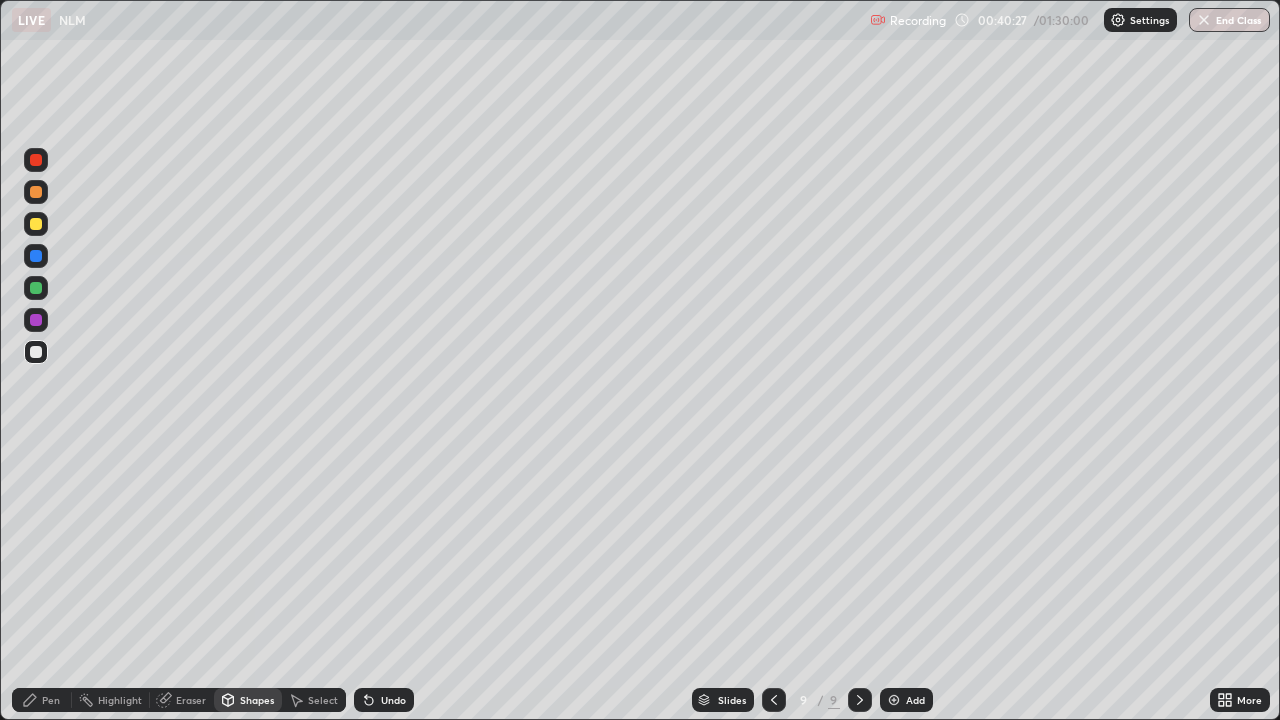 click on "Undo" at bounding box center (384, 700) 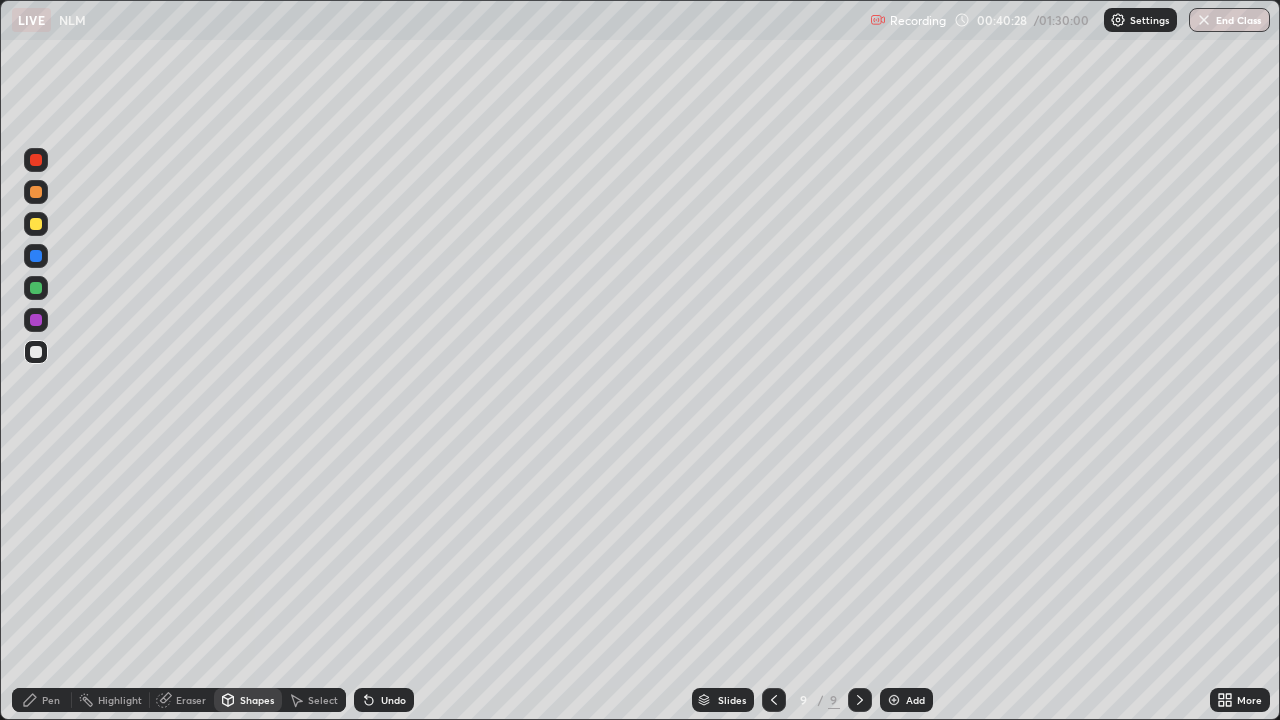 click on "Shapes" at bounding box center (248, 700) 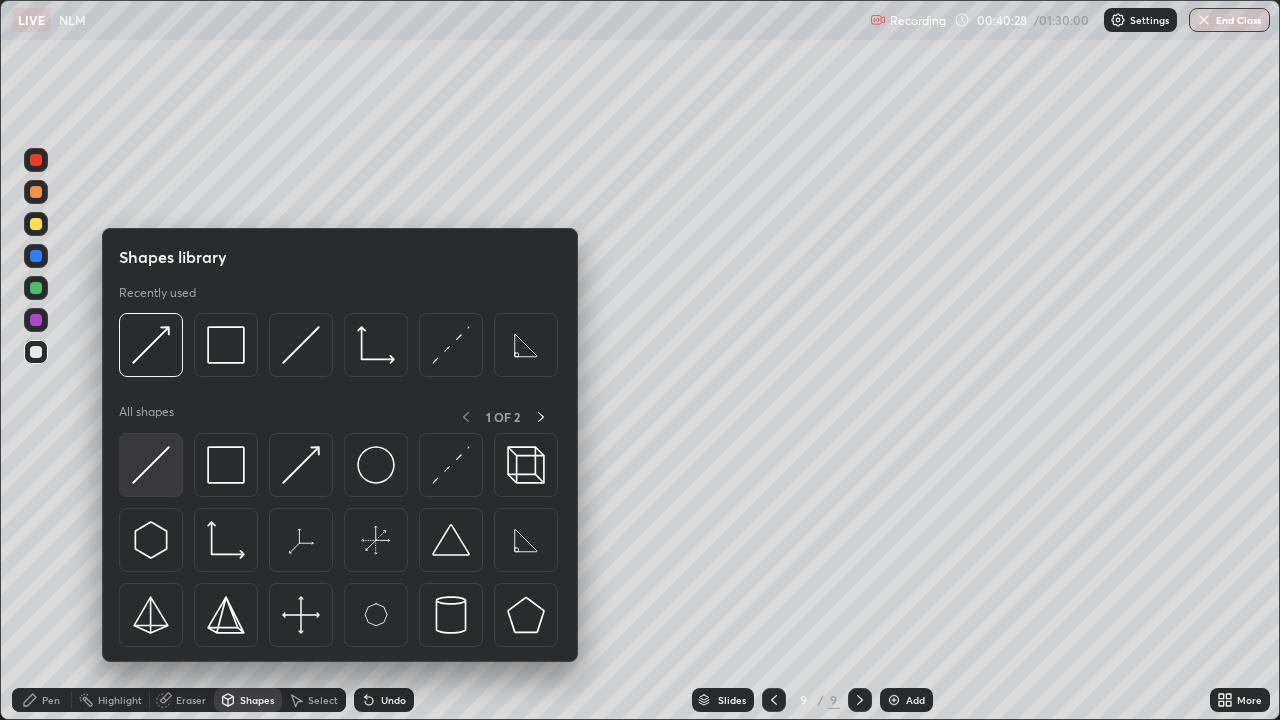 click at bounding box center (151, 465) 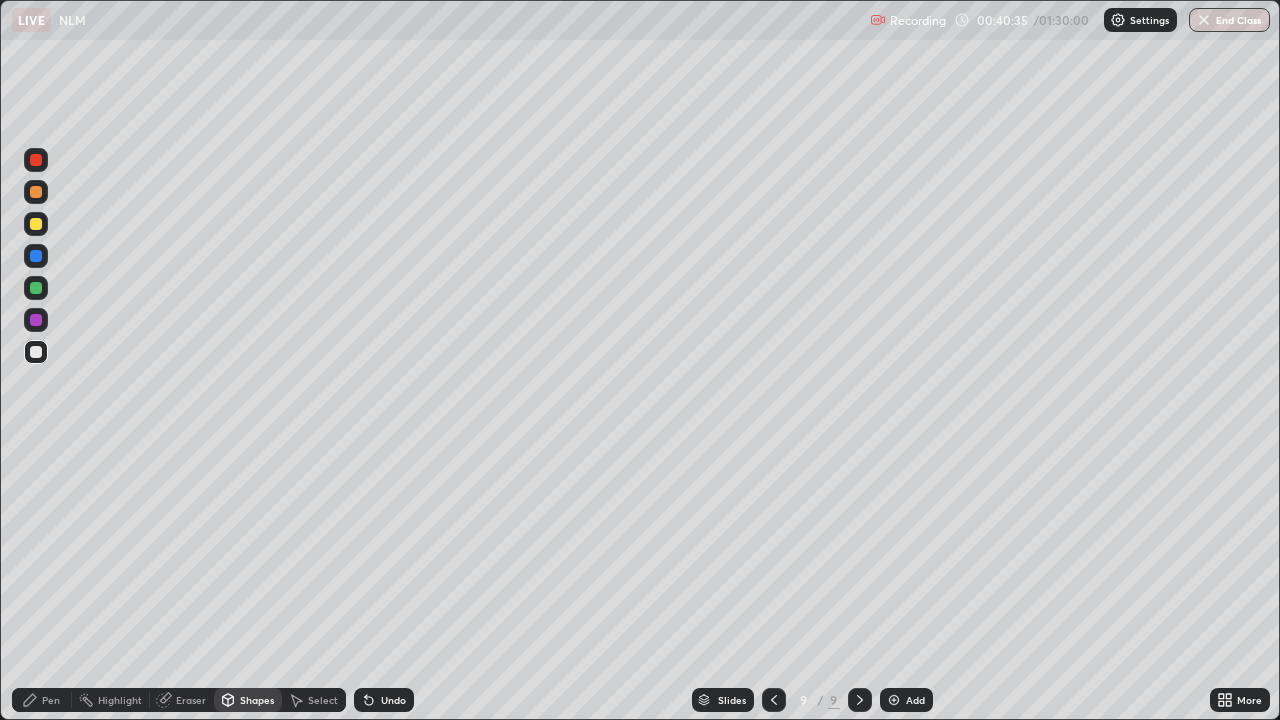 click on "Pen" at bounding box center (42, 700) 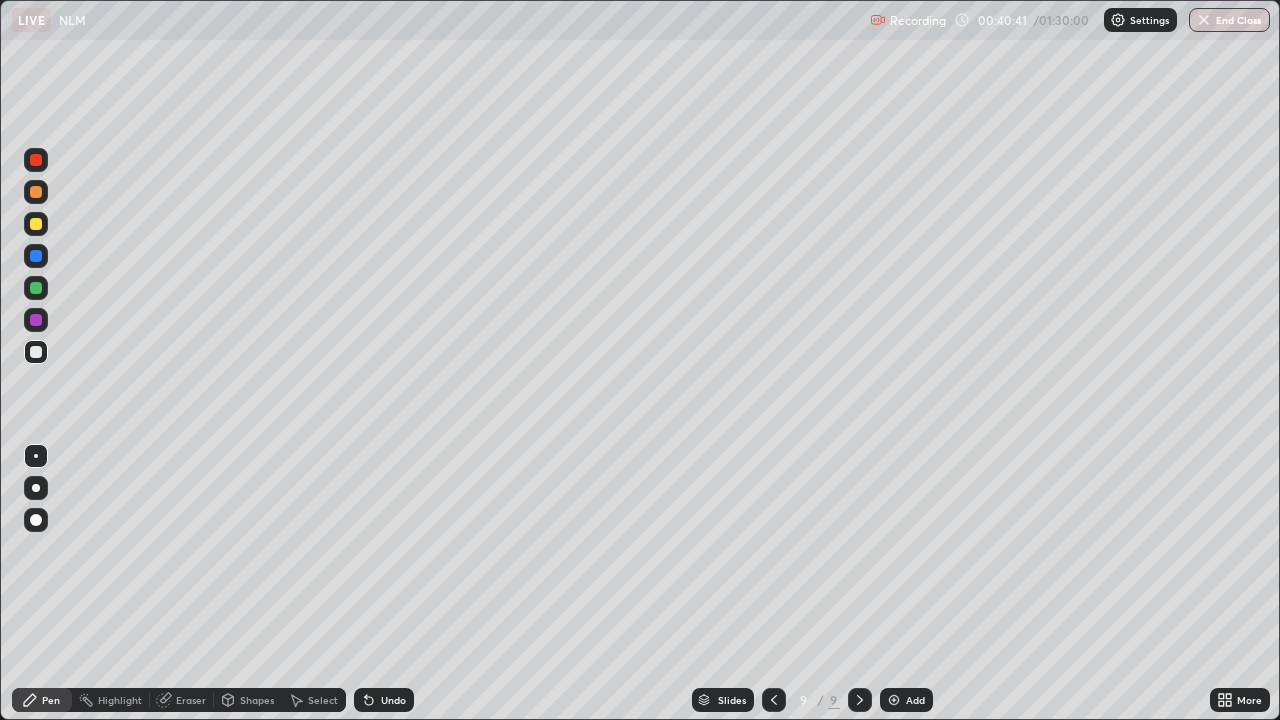 click 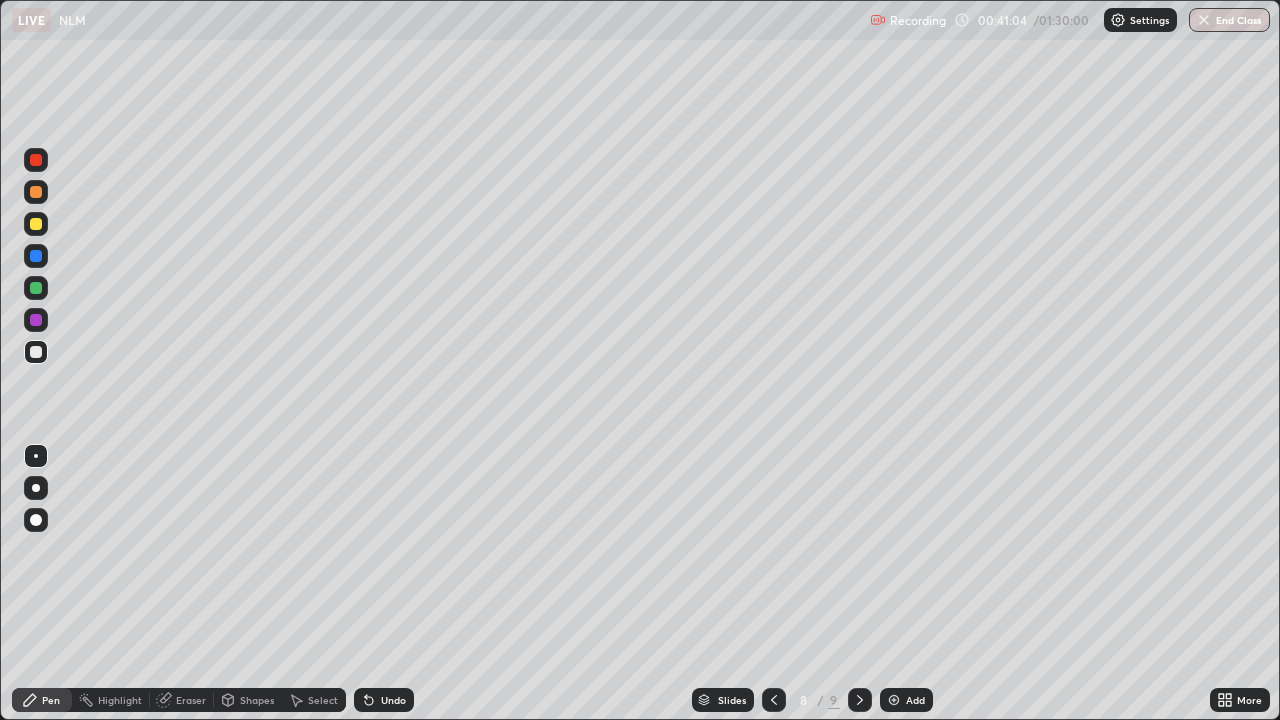 click 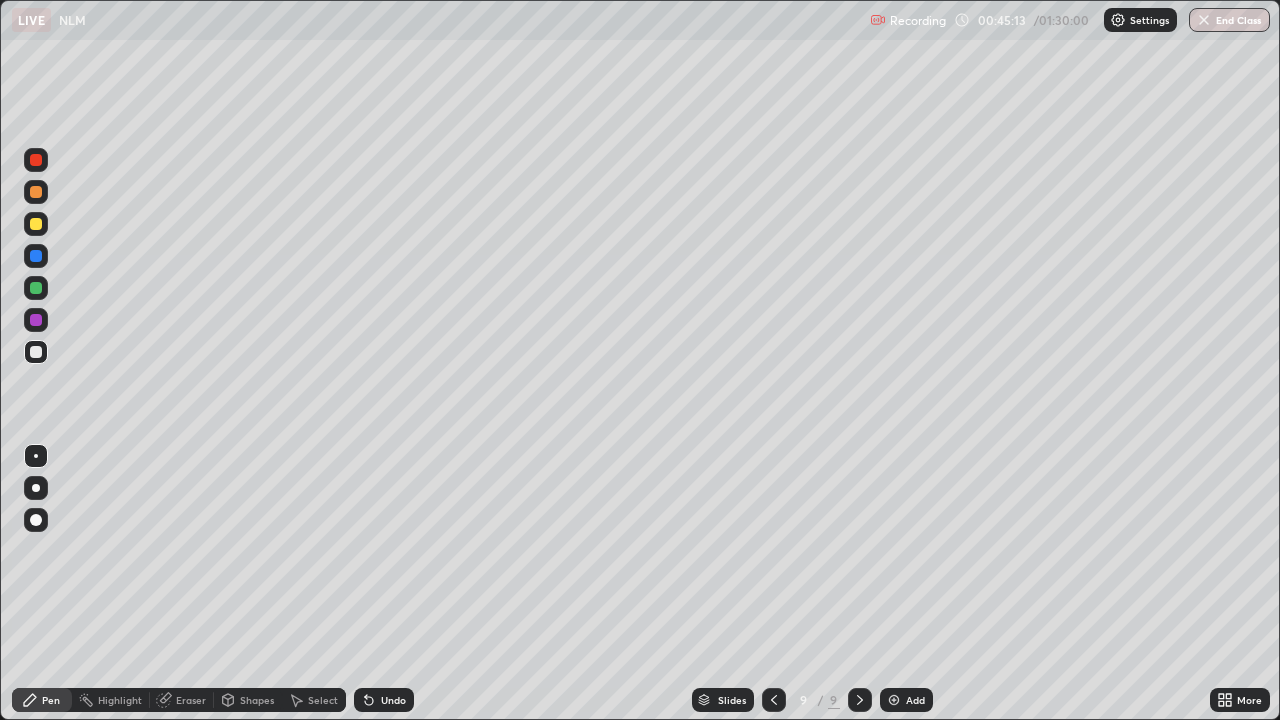 click at bounding box center [36, 224] 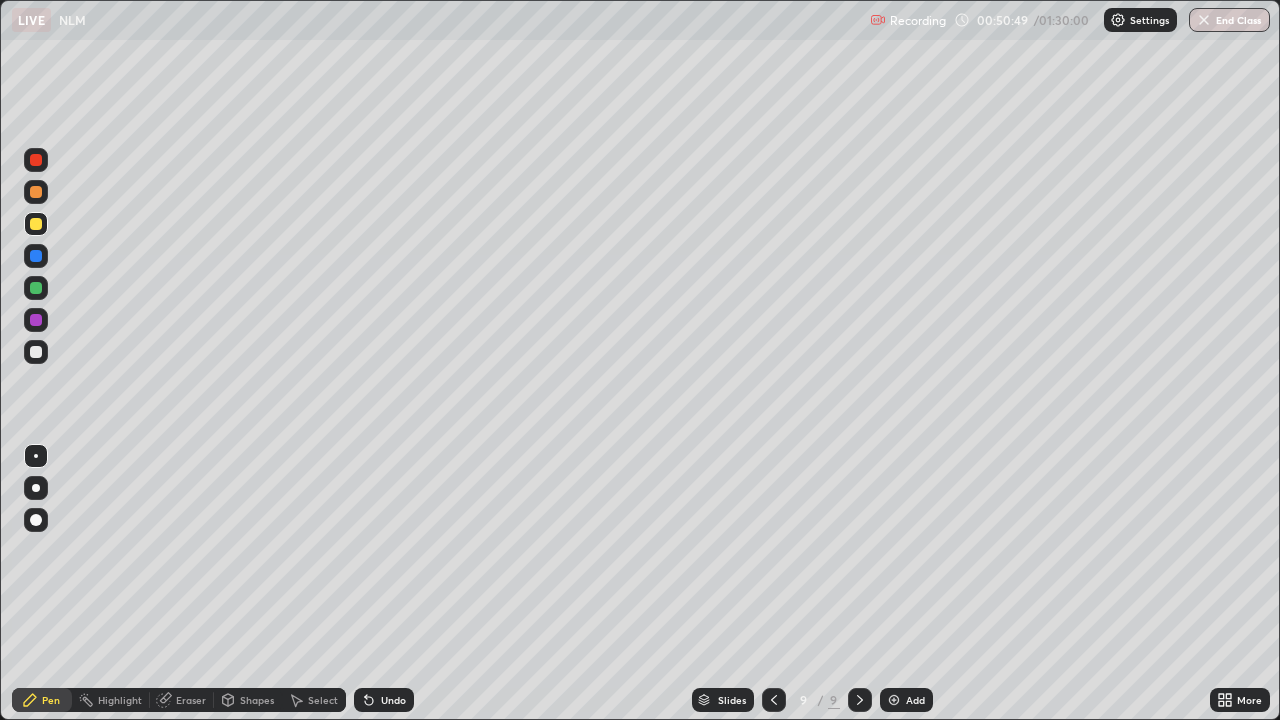 click at bounding box center [894, 700] 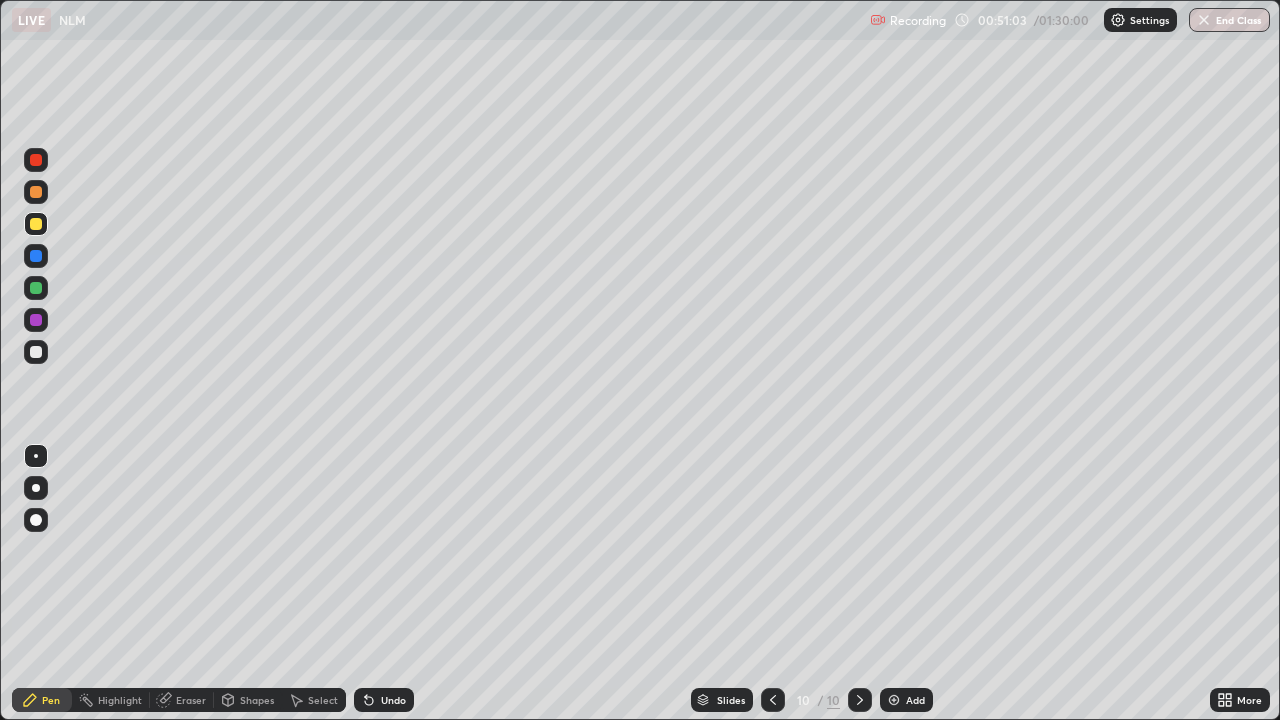 click at bounding box center [36, 352] 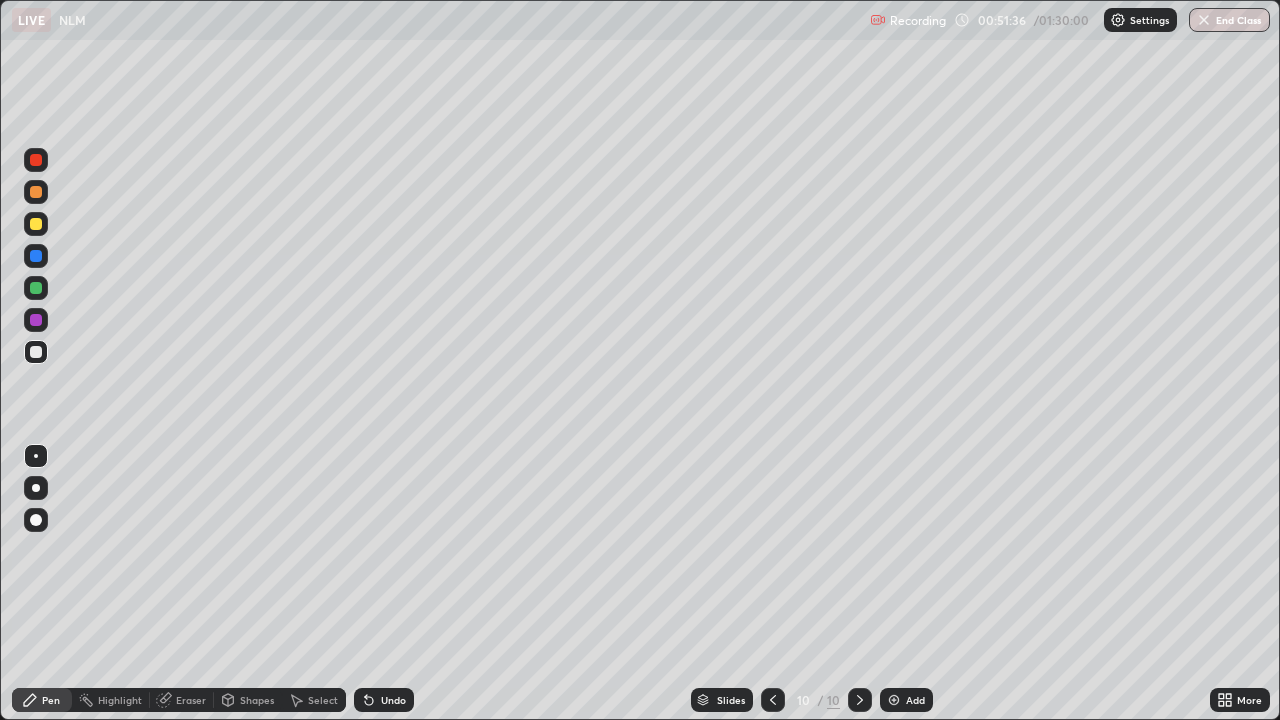 click on "Shapes" at bounding box center (257, 700) 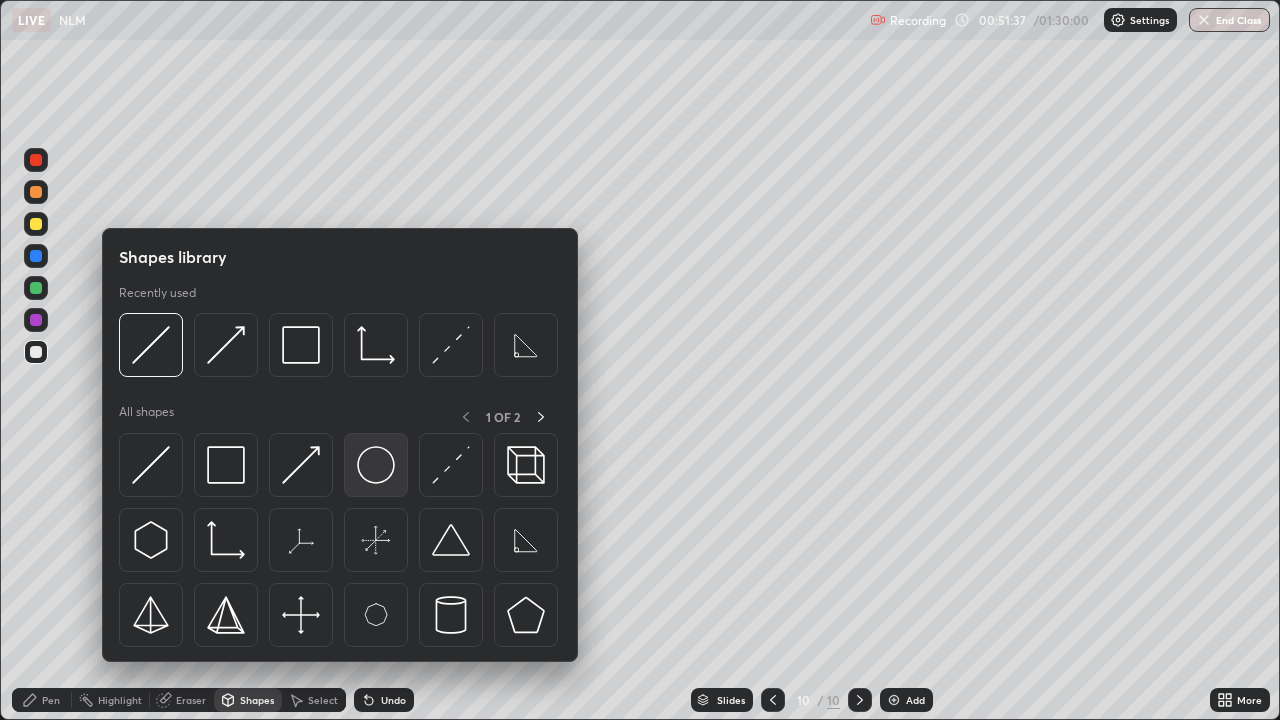 click at bounding box center [376, 465] 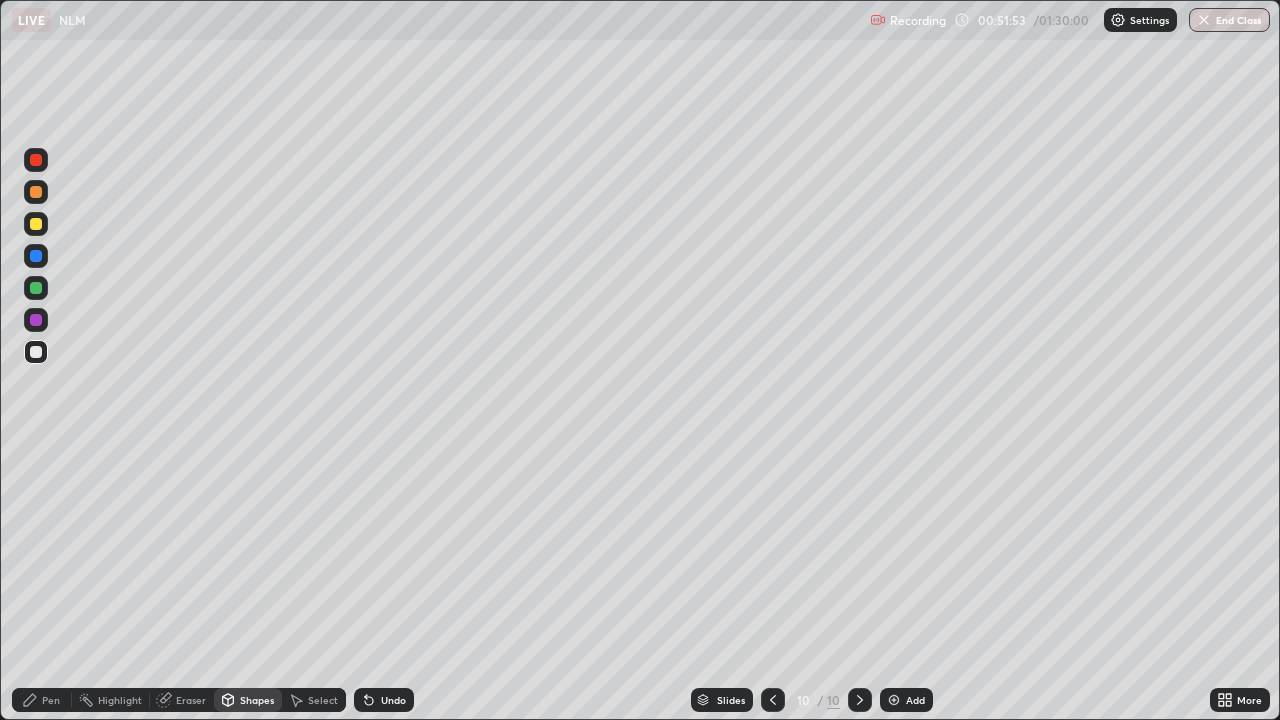 click on "Shapes" at bounding box center [257, 700] 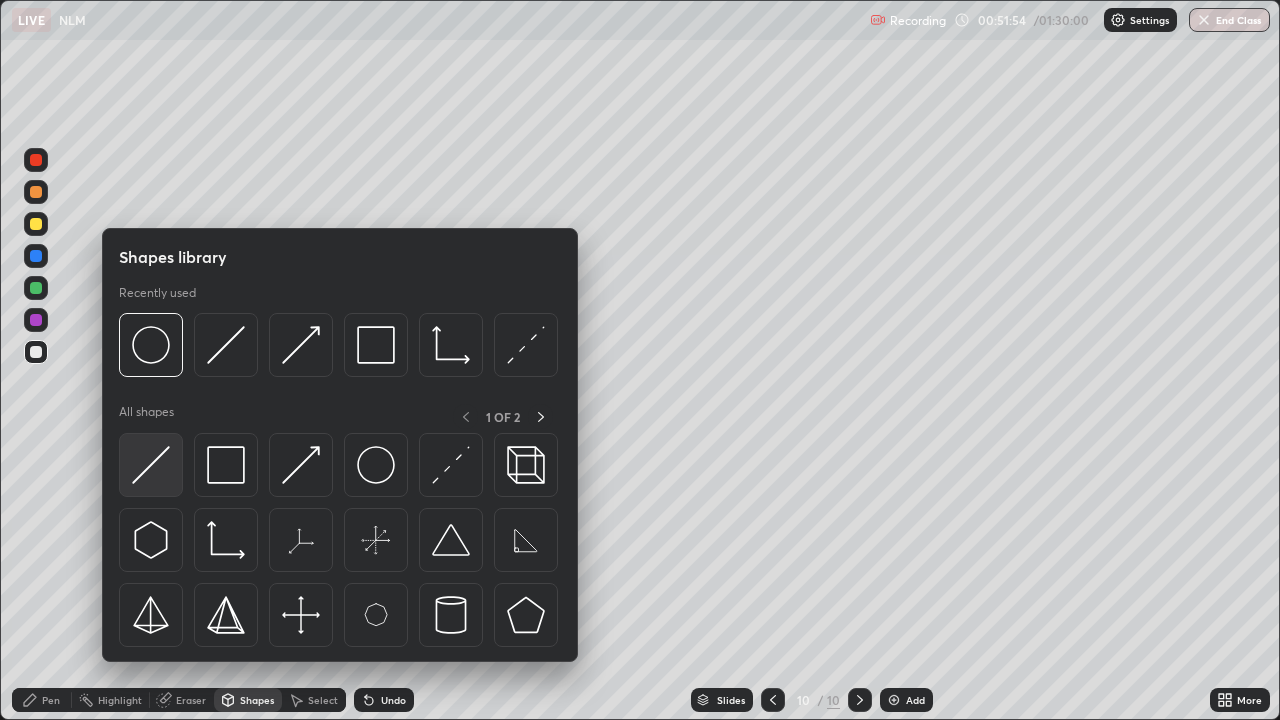 click at bounding box center (151, 465) 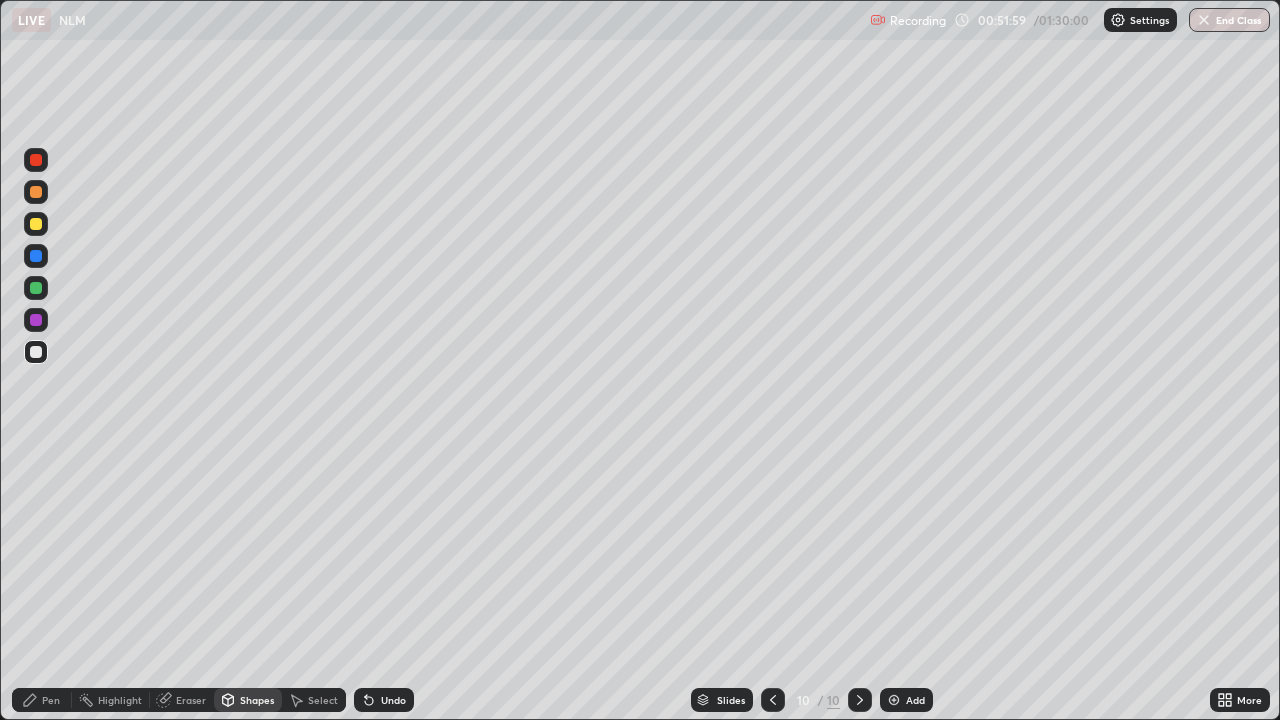 click on "Pen" at bounding box center (42, 700) 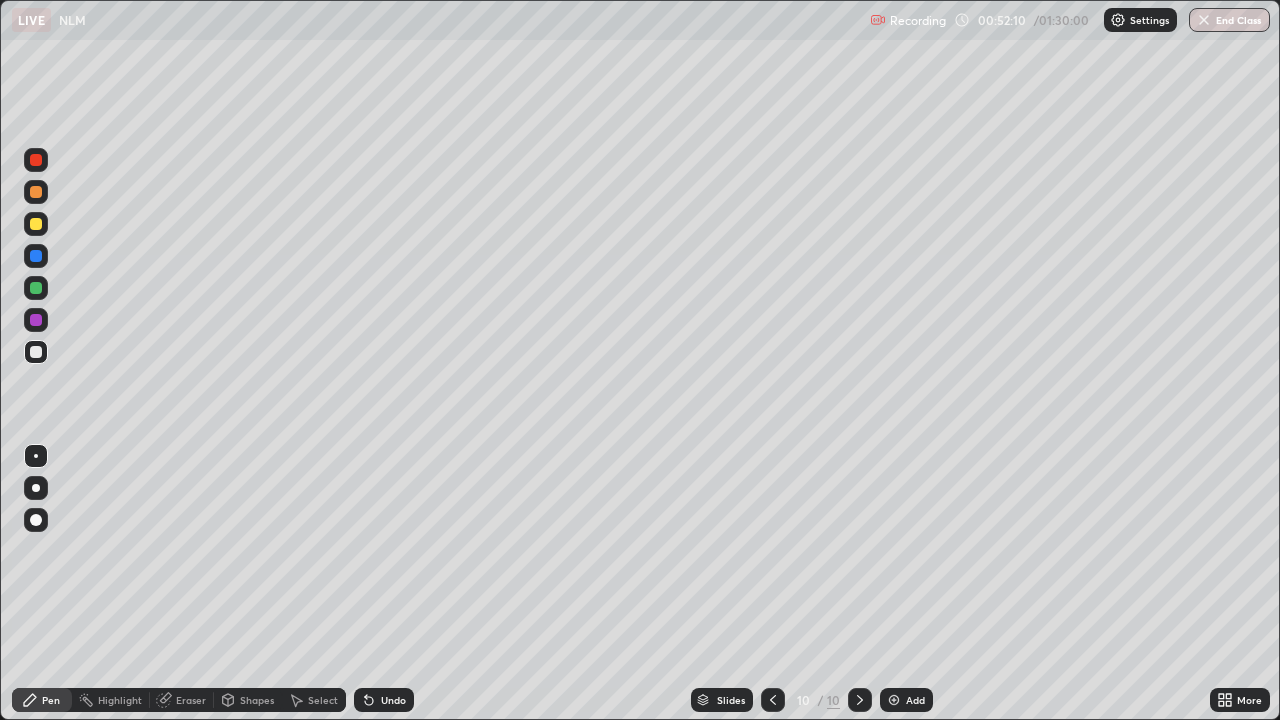 click at bounding box center (36, 224) 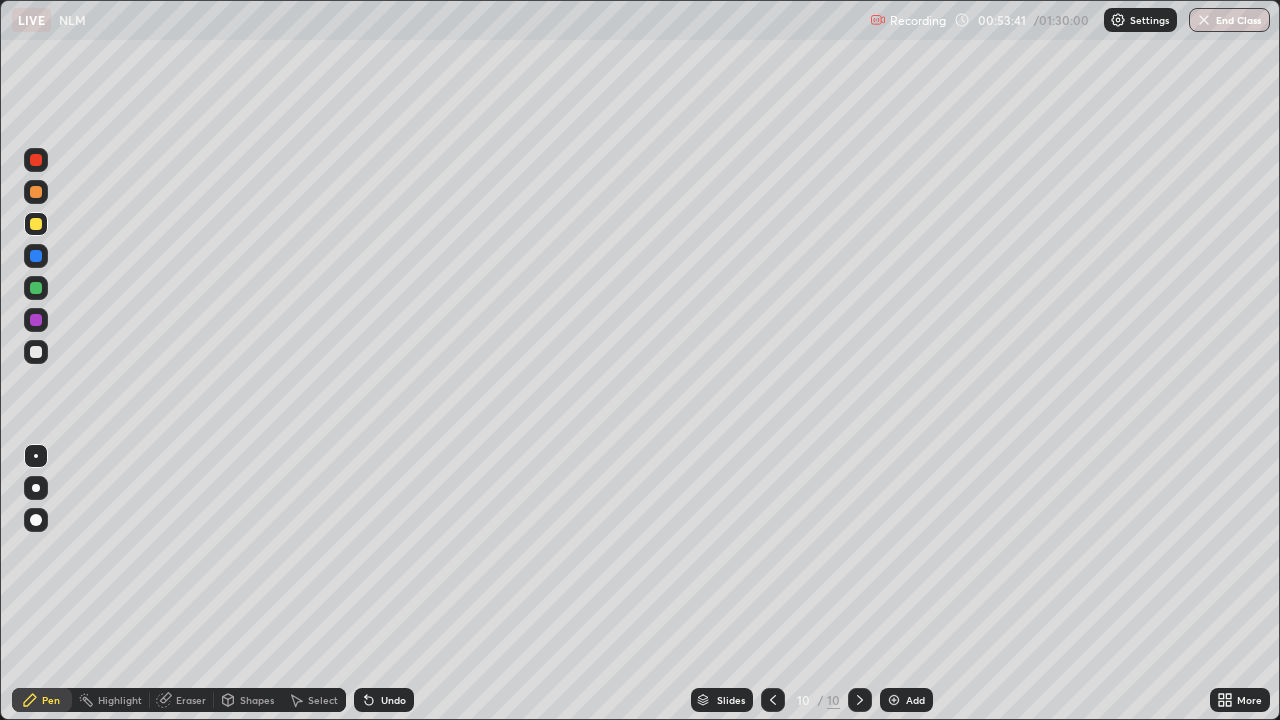 click at bounding box center [36, 288] 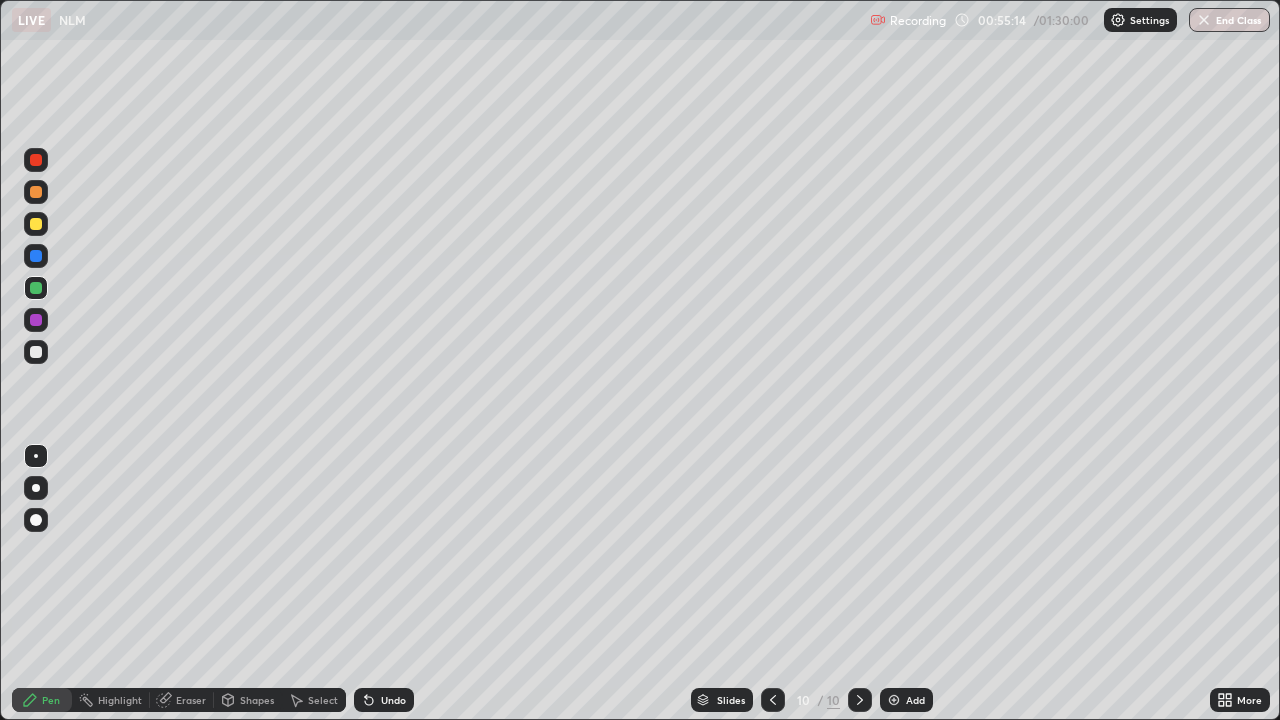 click on "Undo" at bounding box center [393, 700] 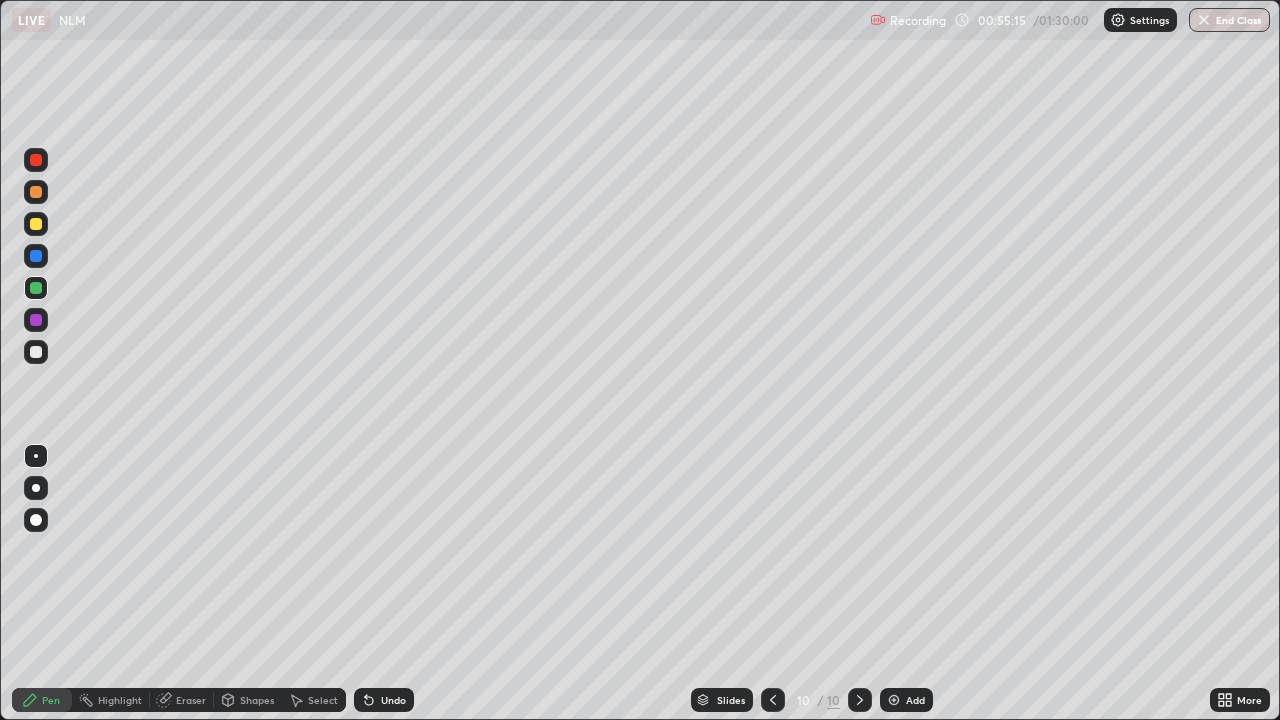 click on "Undo" at bounding box center [384, 700] 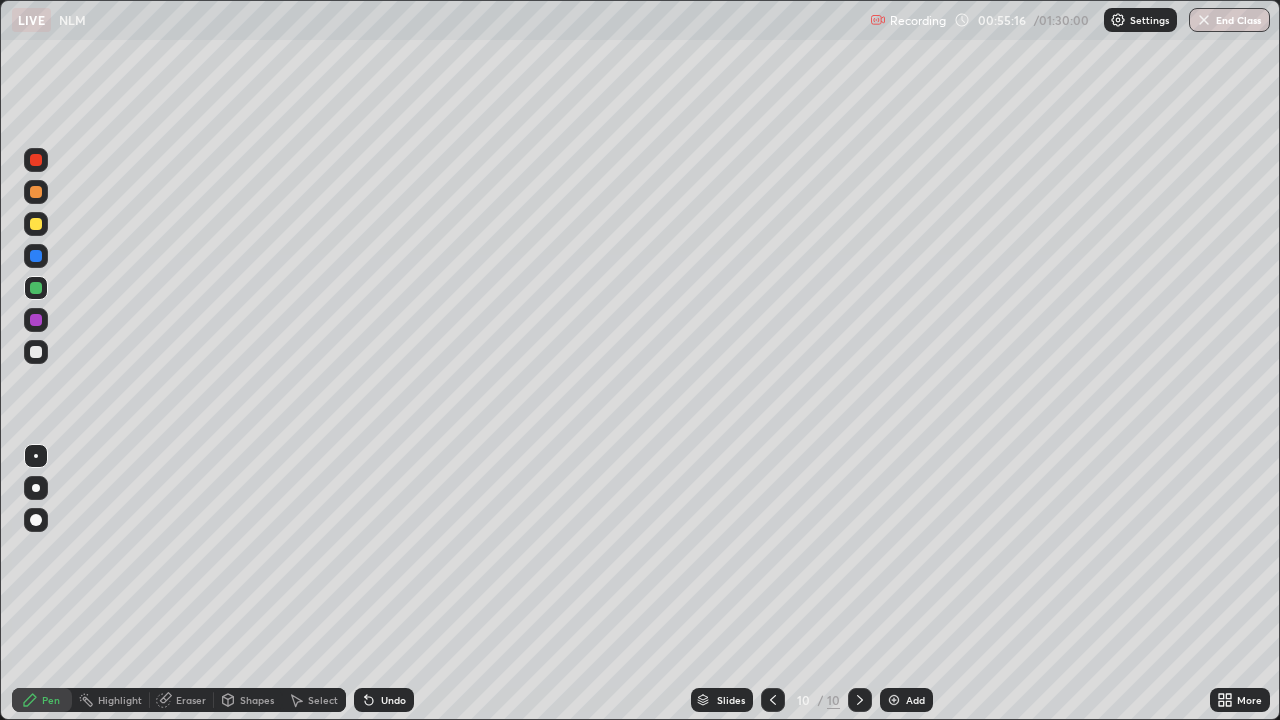 click on "Undo" at bounding box center (393, 700) 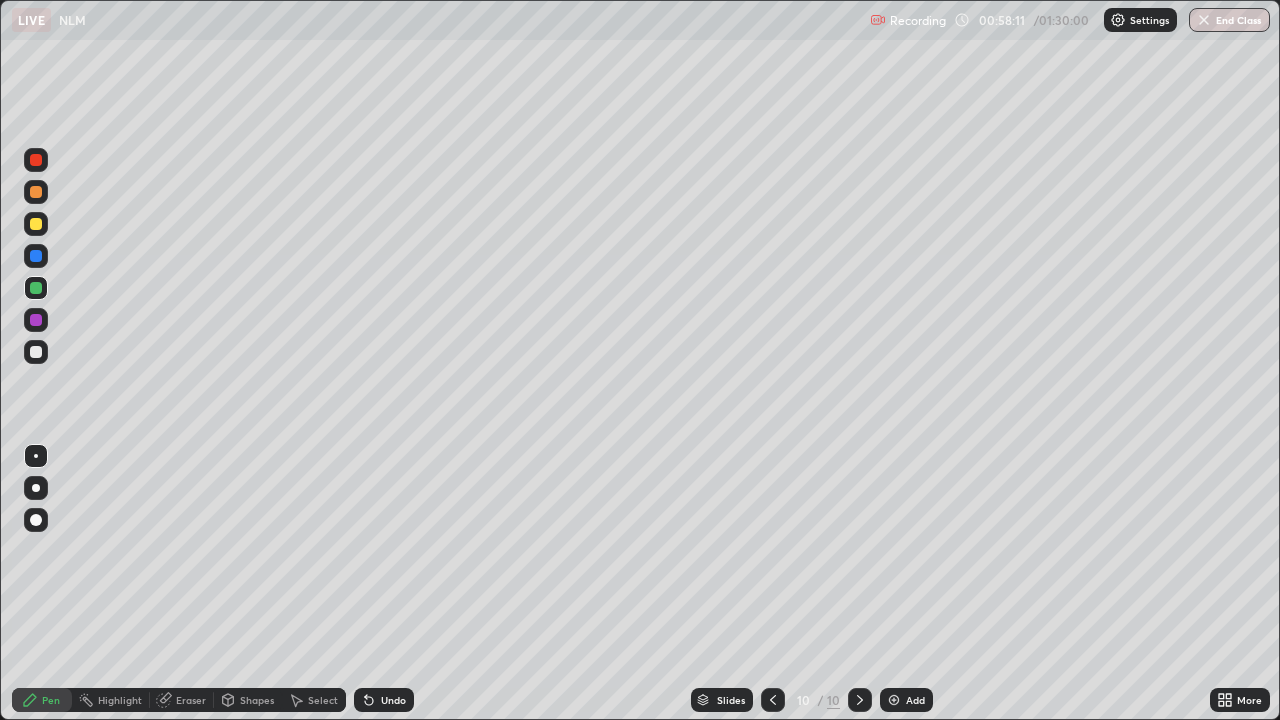 click on "Add" at bounding box center (906, 700) 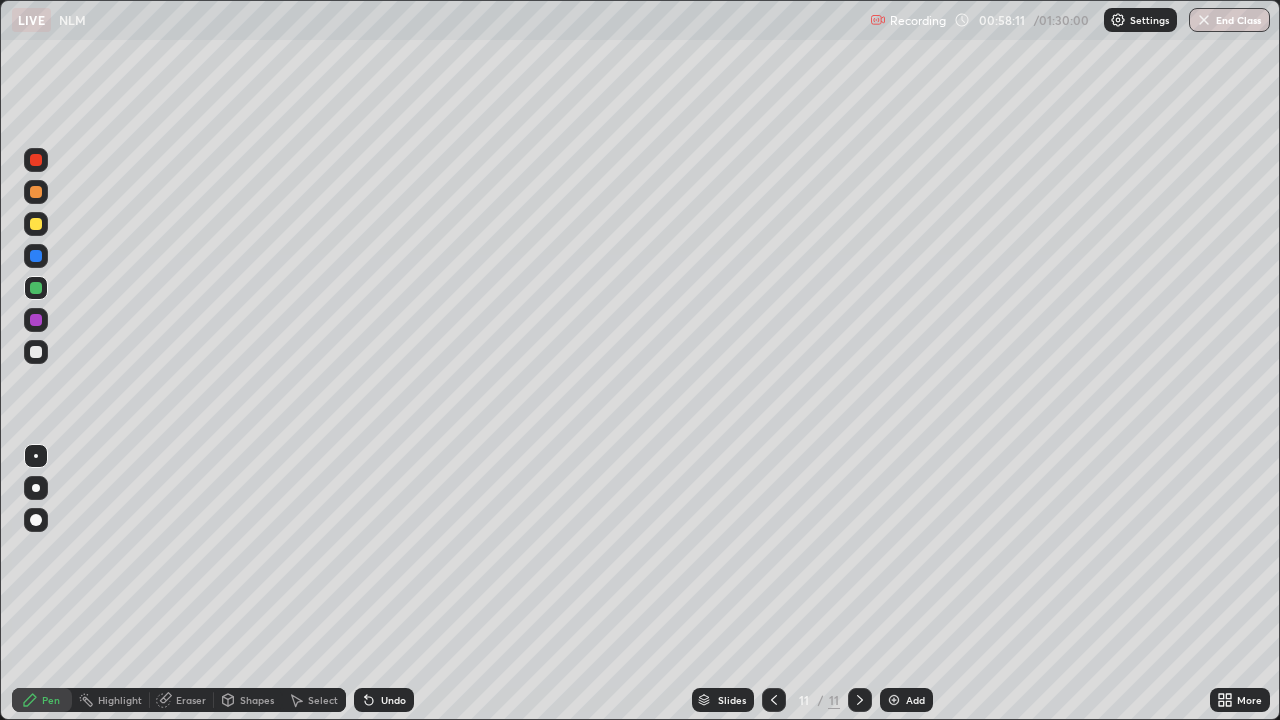 click 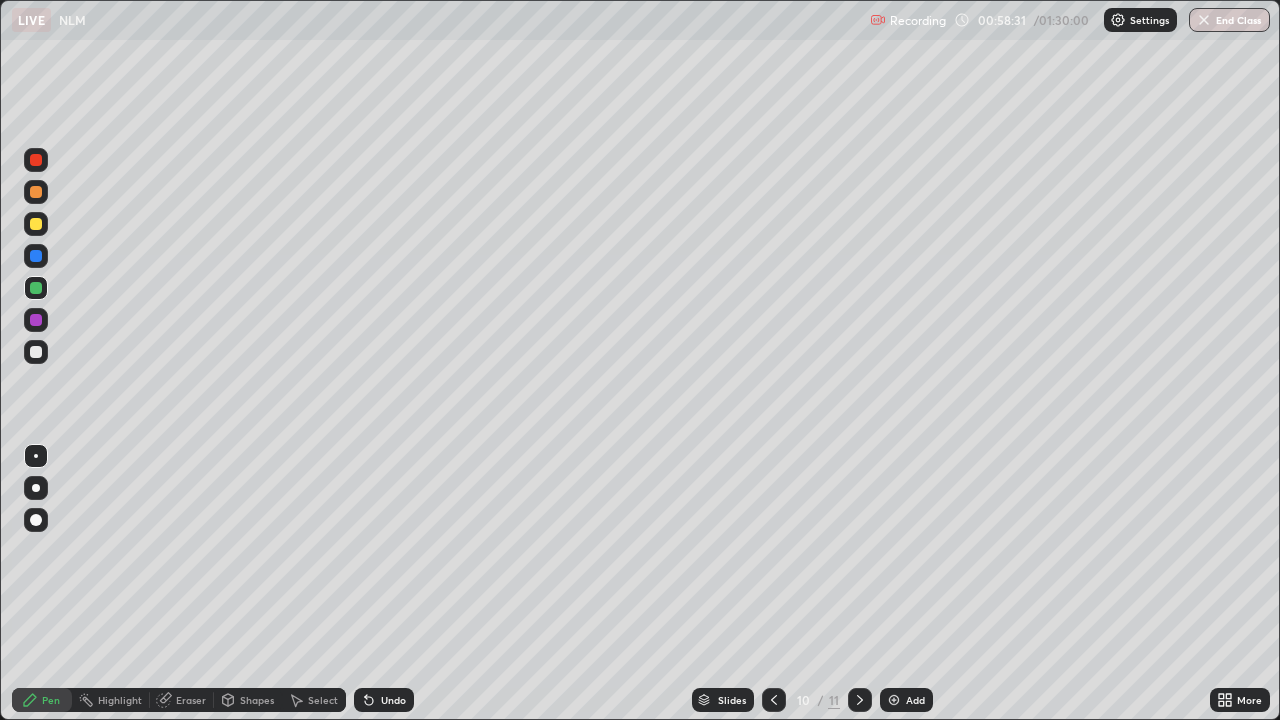 click on "Add" at bounding box center [915, 700] 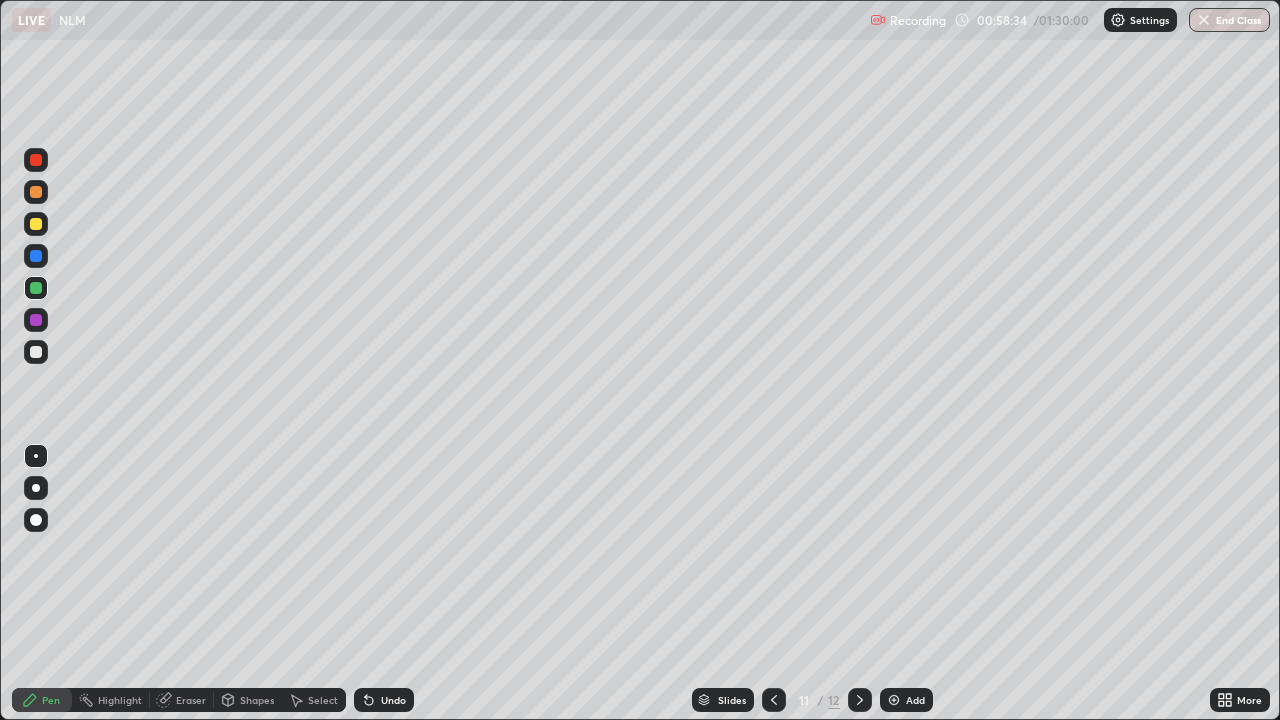 click at bounding box center [36, 352] 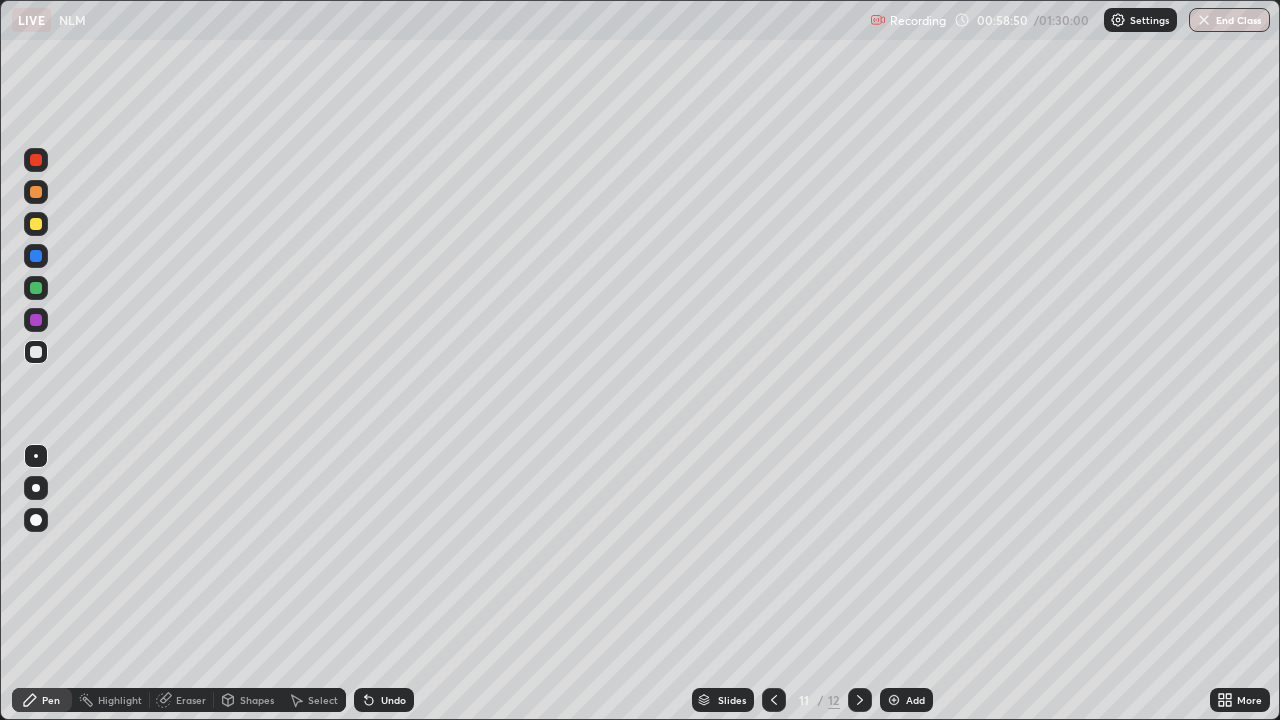 click on "Undo" at bounding box center (384, 700) 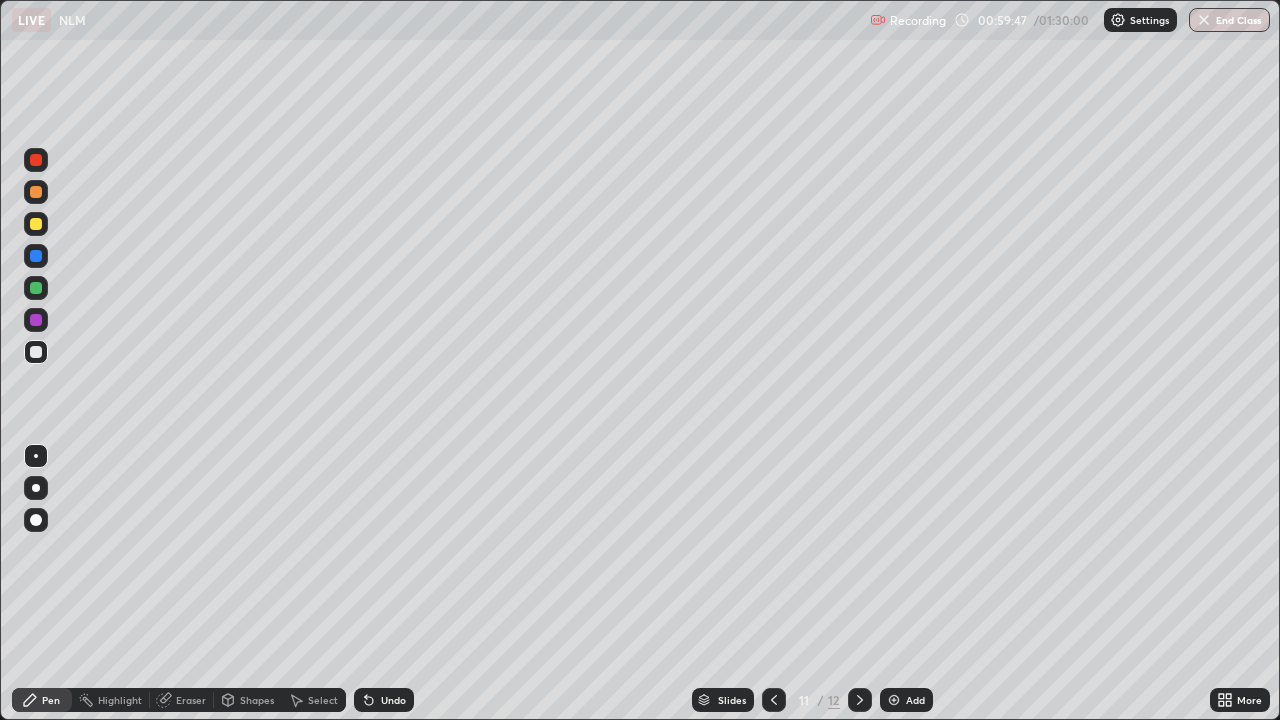 click at bounding box center [36, 224] 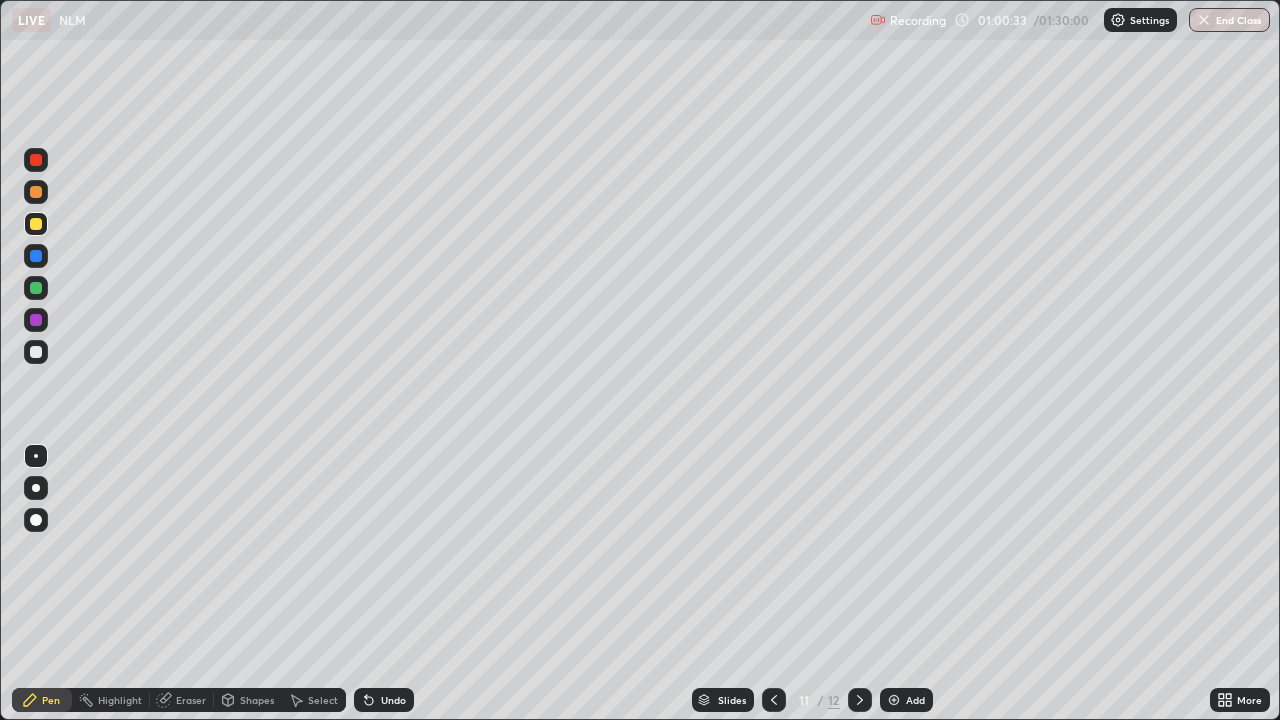 click at bounding box center (36, 352) 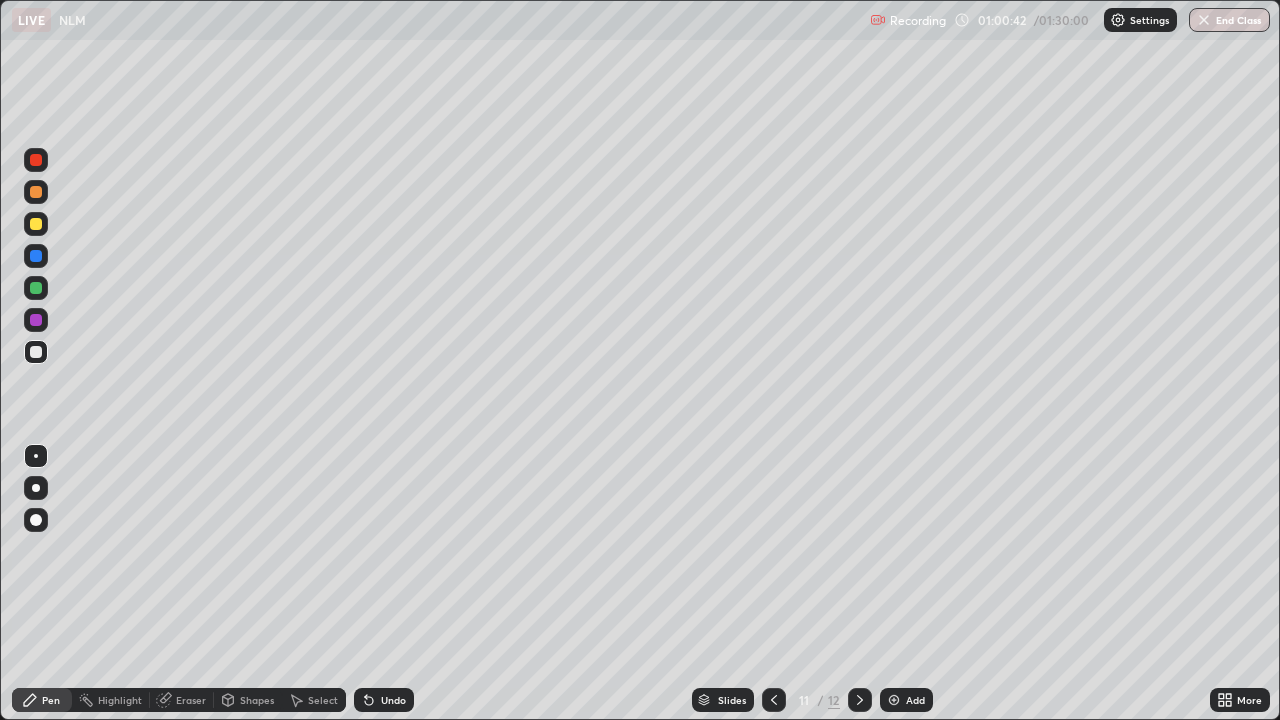 click at bounding box center [36, 256] 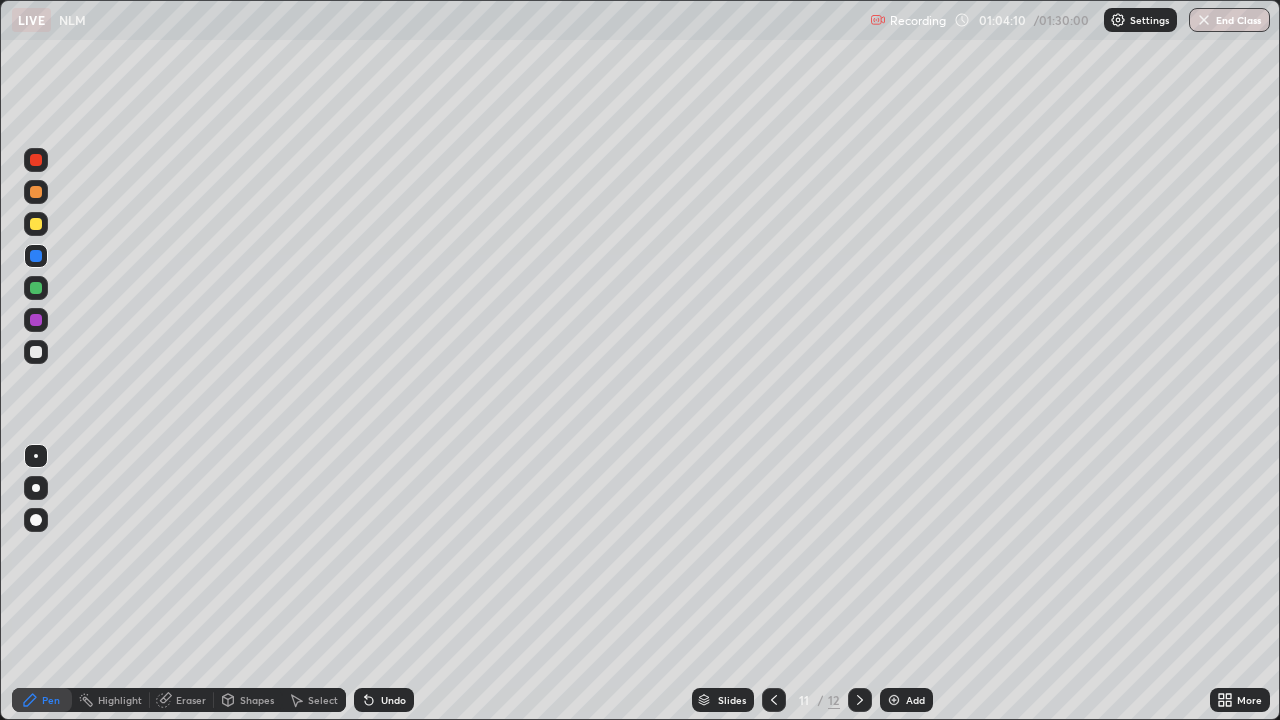 click on "Undo" at bounding box center (393, 700) 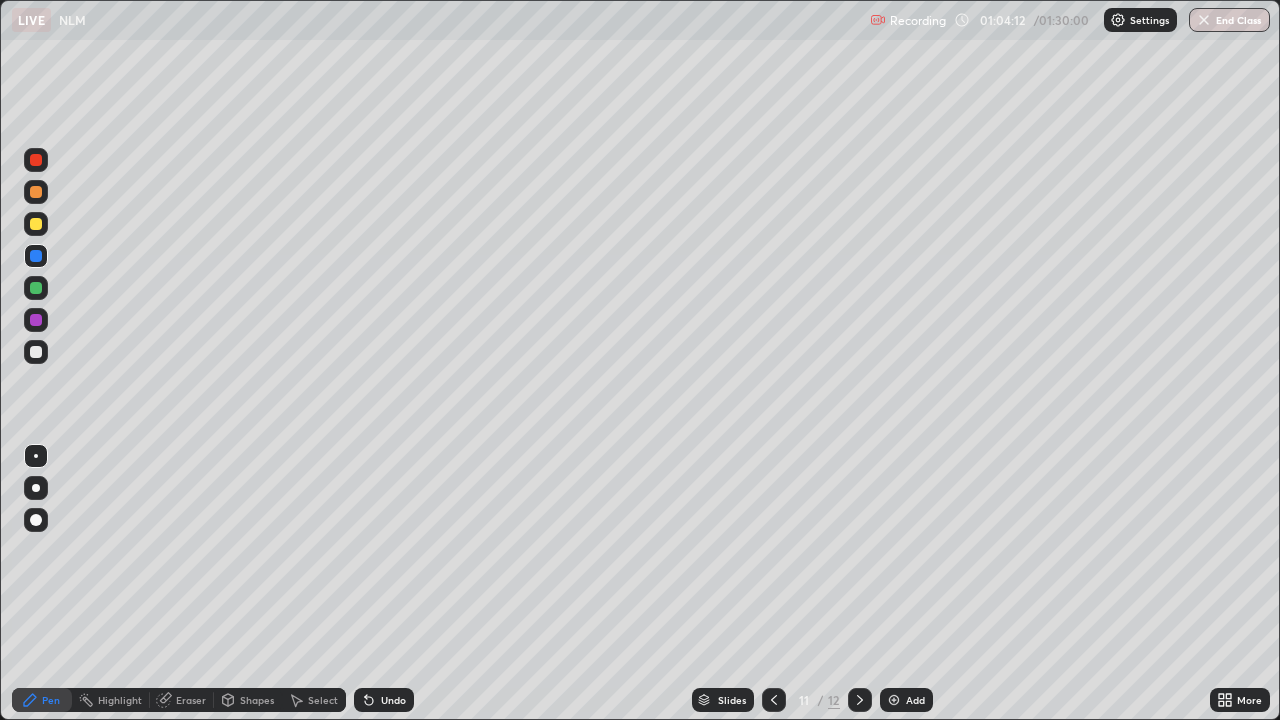 click at bounding box center [36, 352] 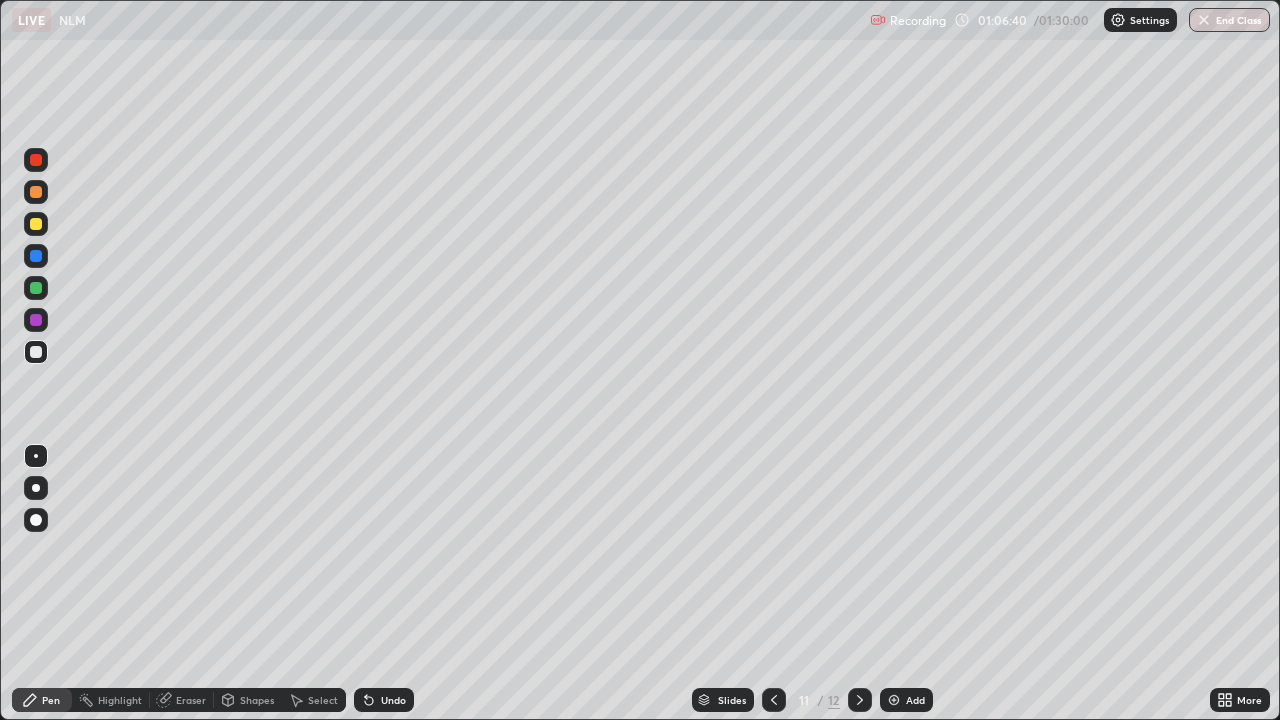 click at bounding box center (860, 700) 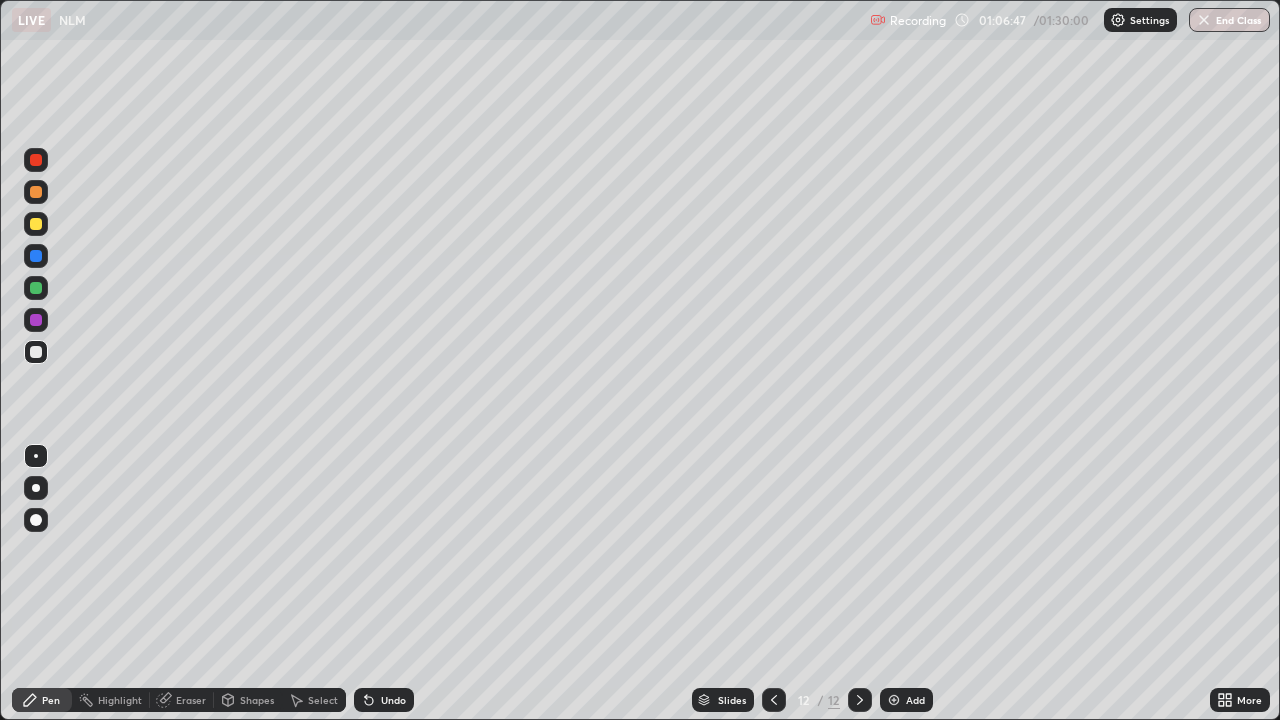 click 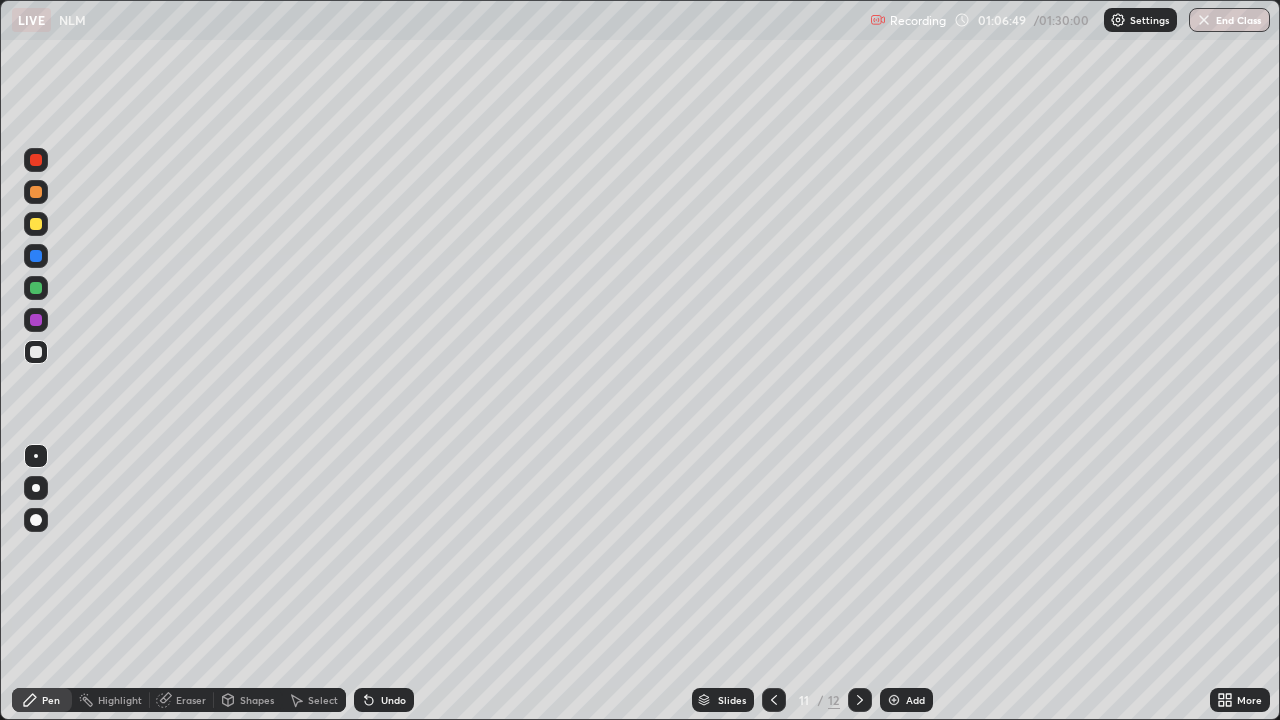 click at bounding box center (860, 700) 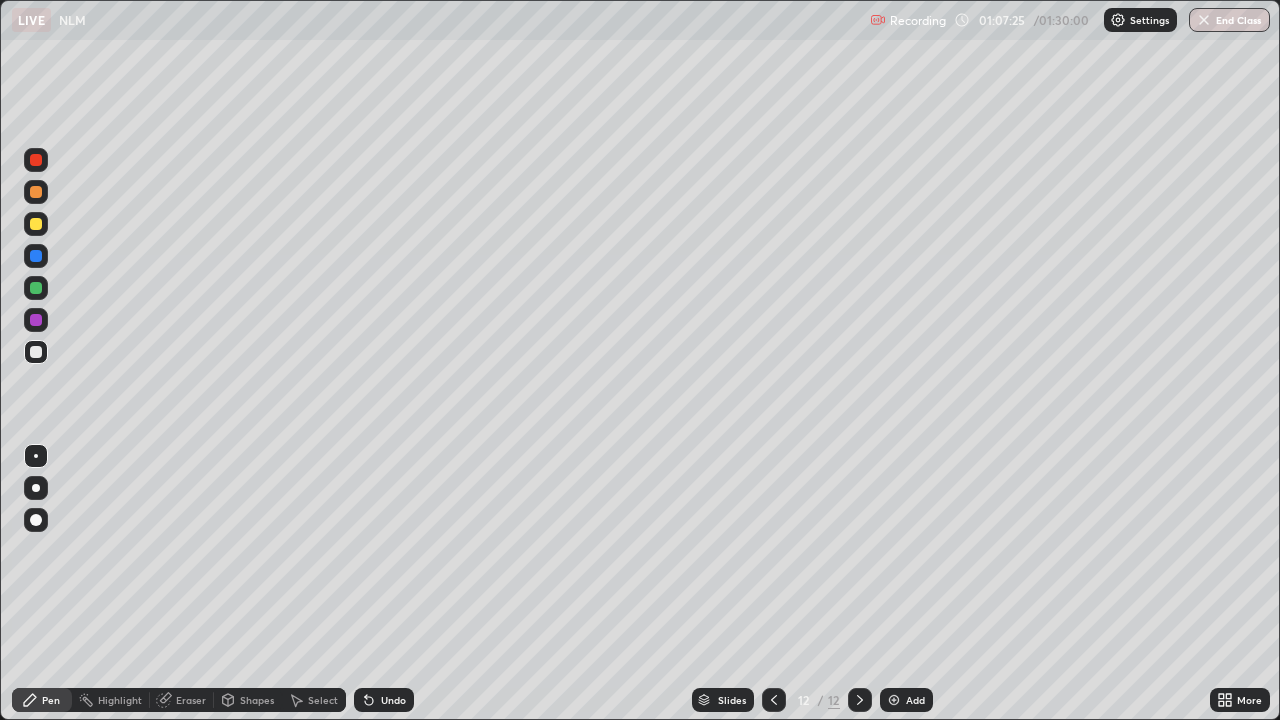 click on "Undo" at bounding box center (384, 700) 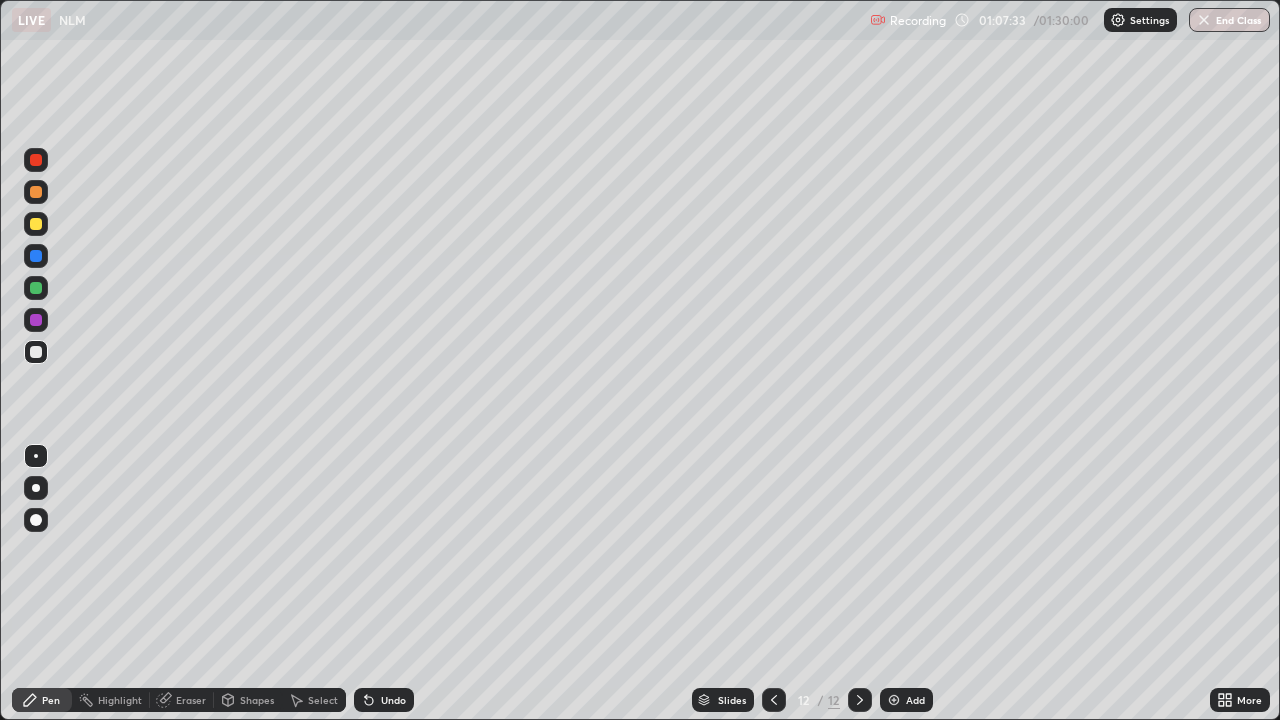 click on "Undo" at bounding box center (393, 700) 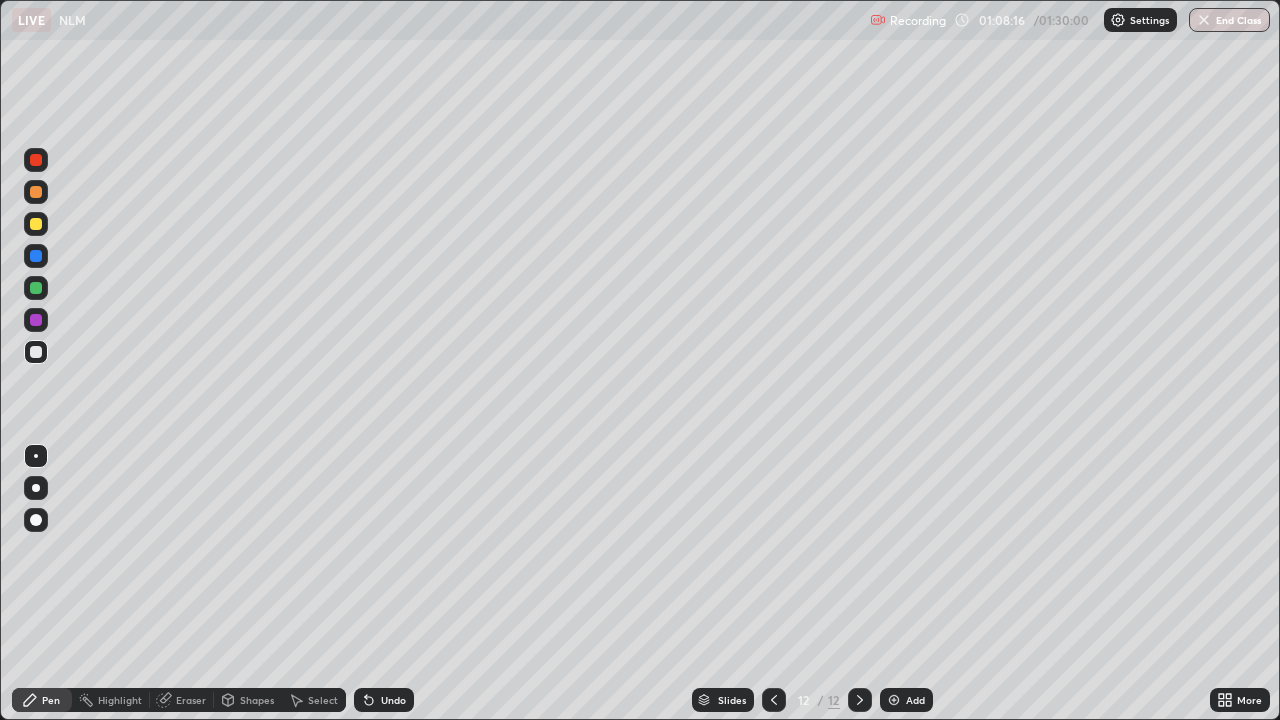 click 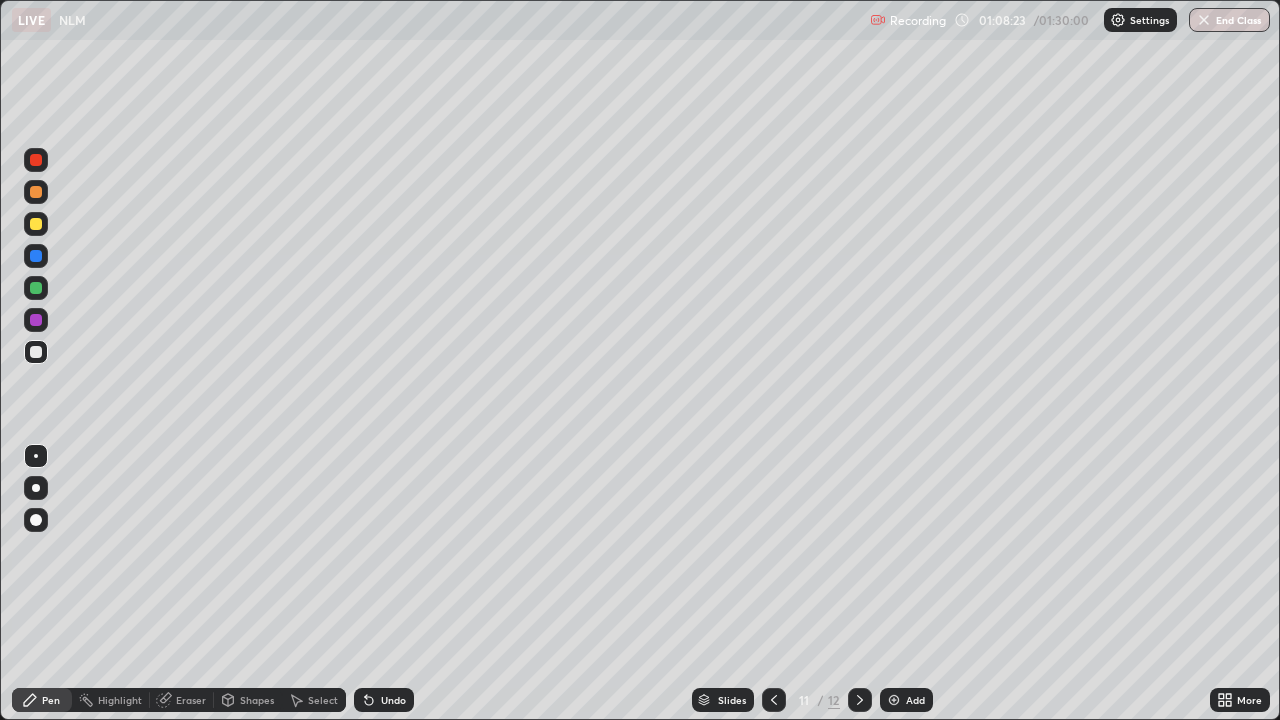 click 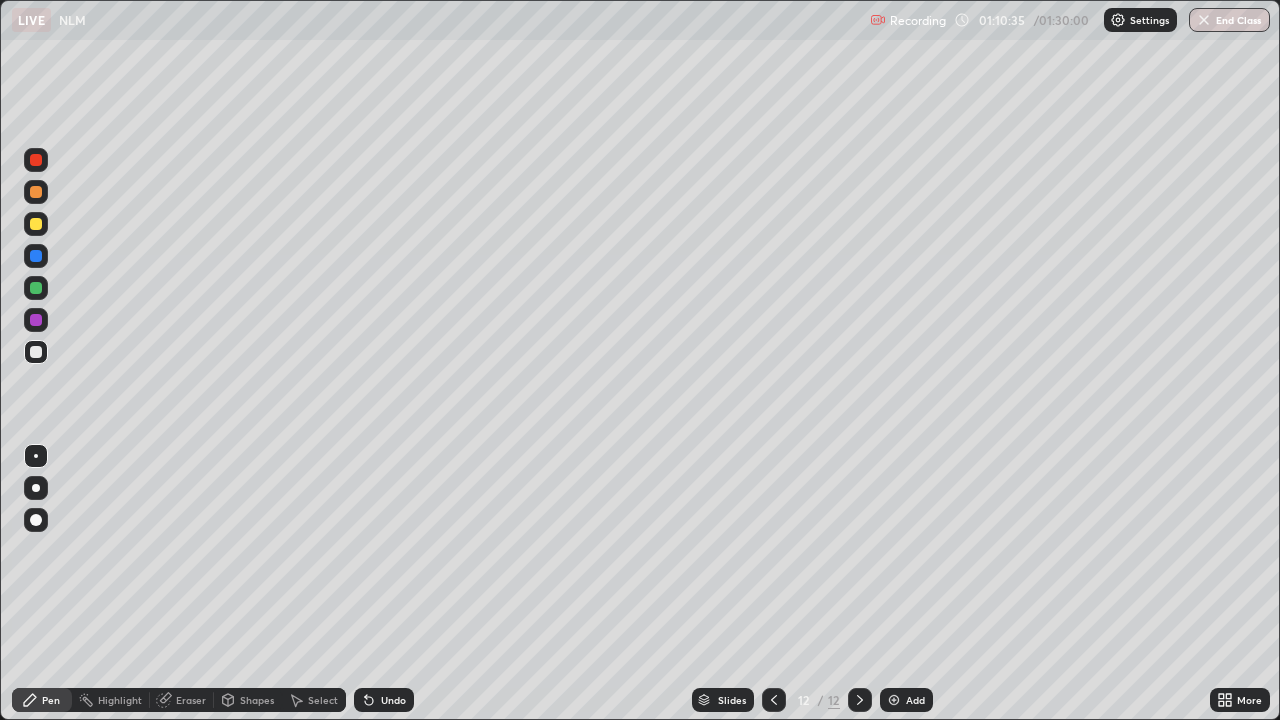 click at bounding box center (894, 700) 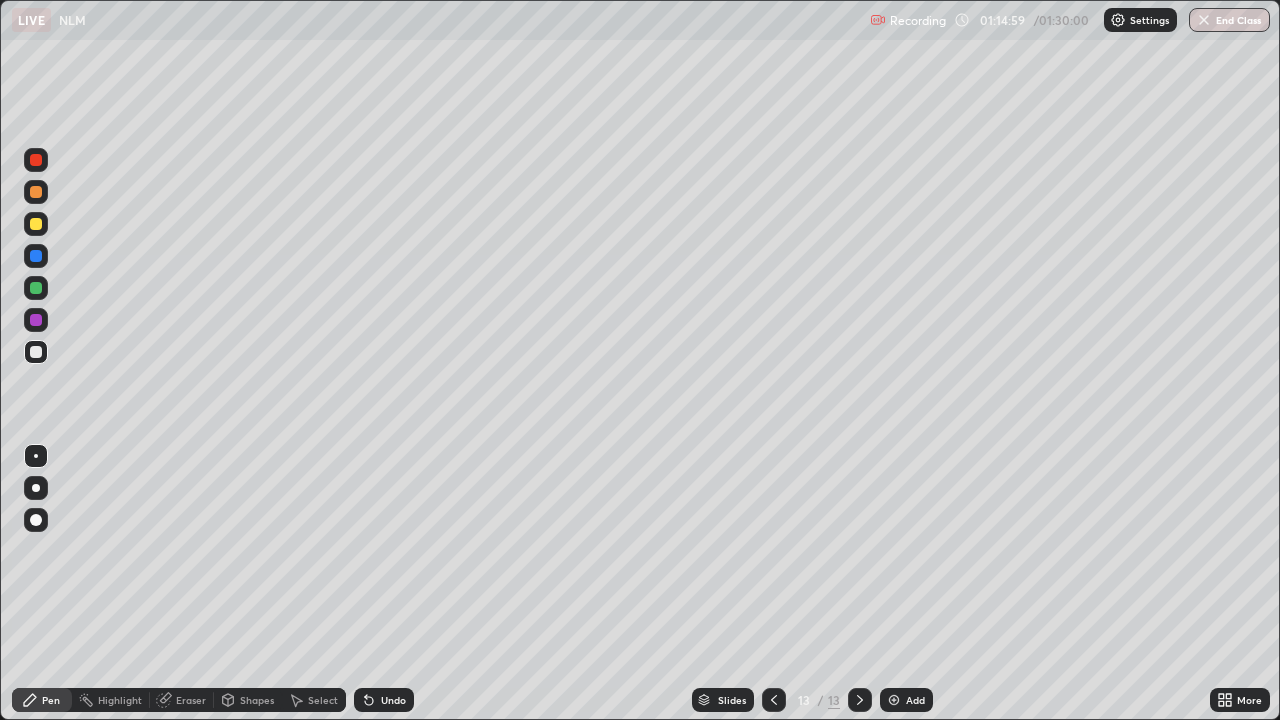 click 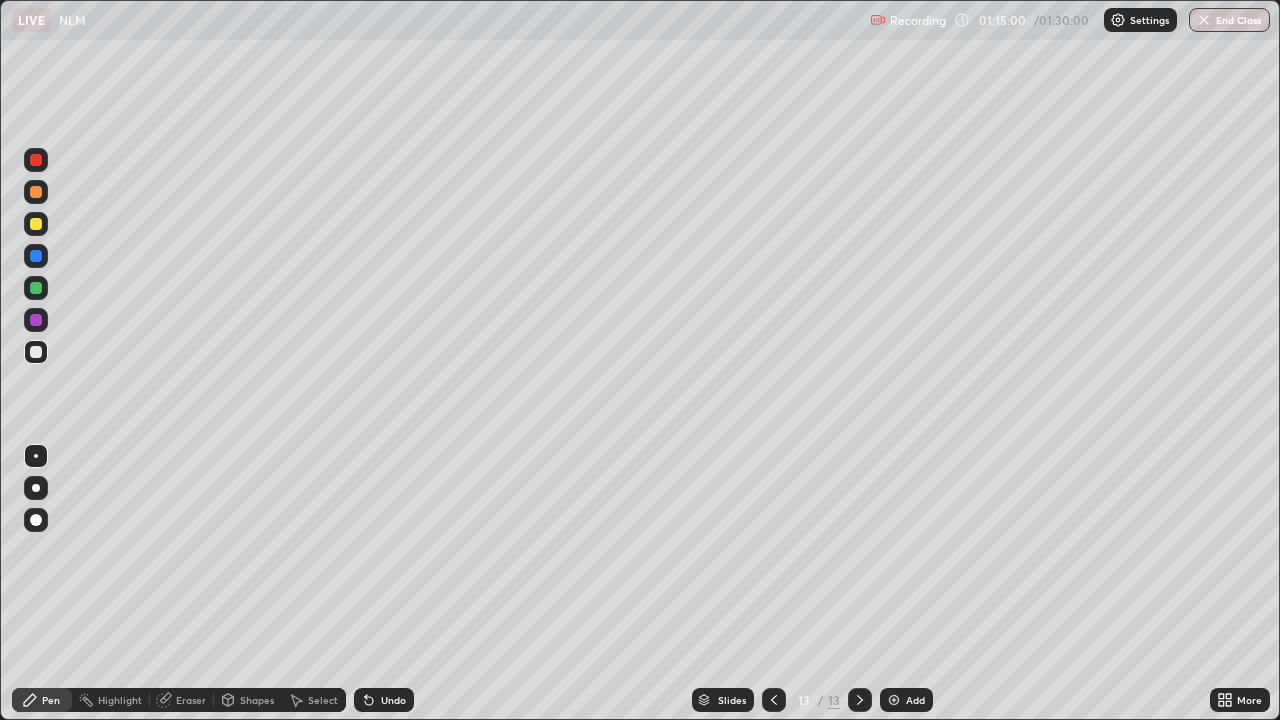 click 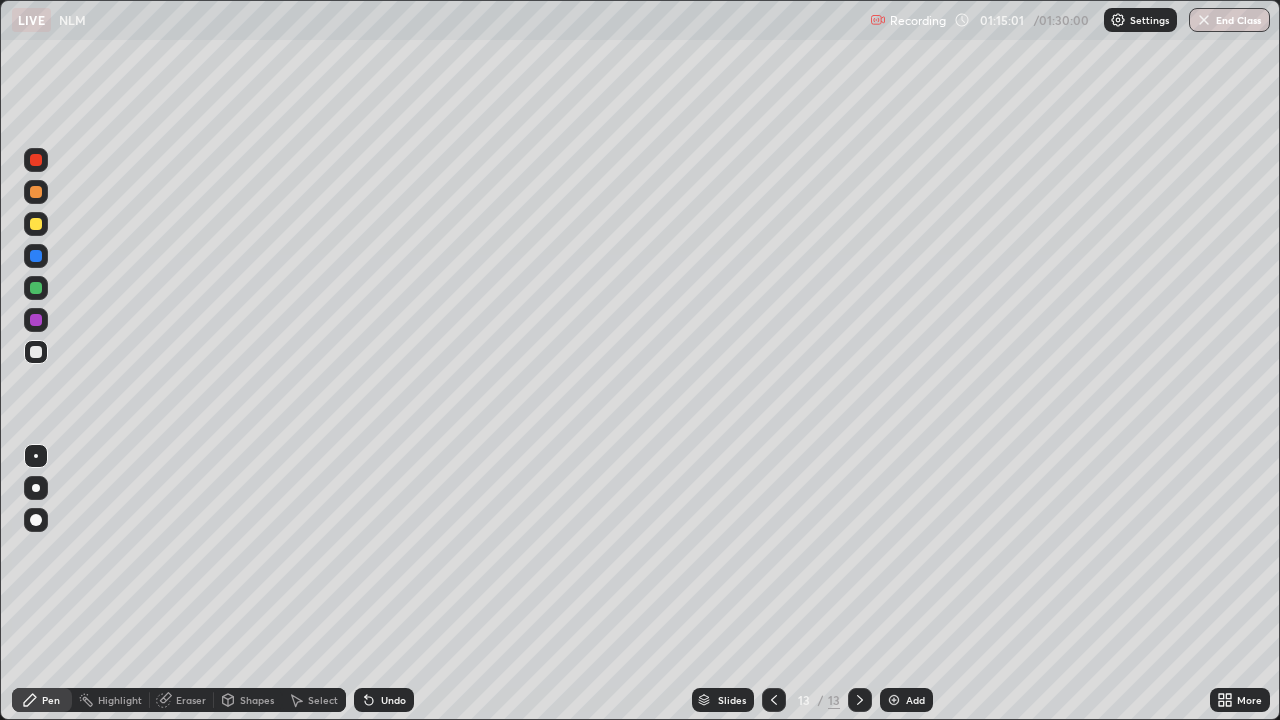 click on "Undo" at bounding box center [384, 700] 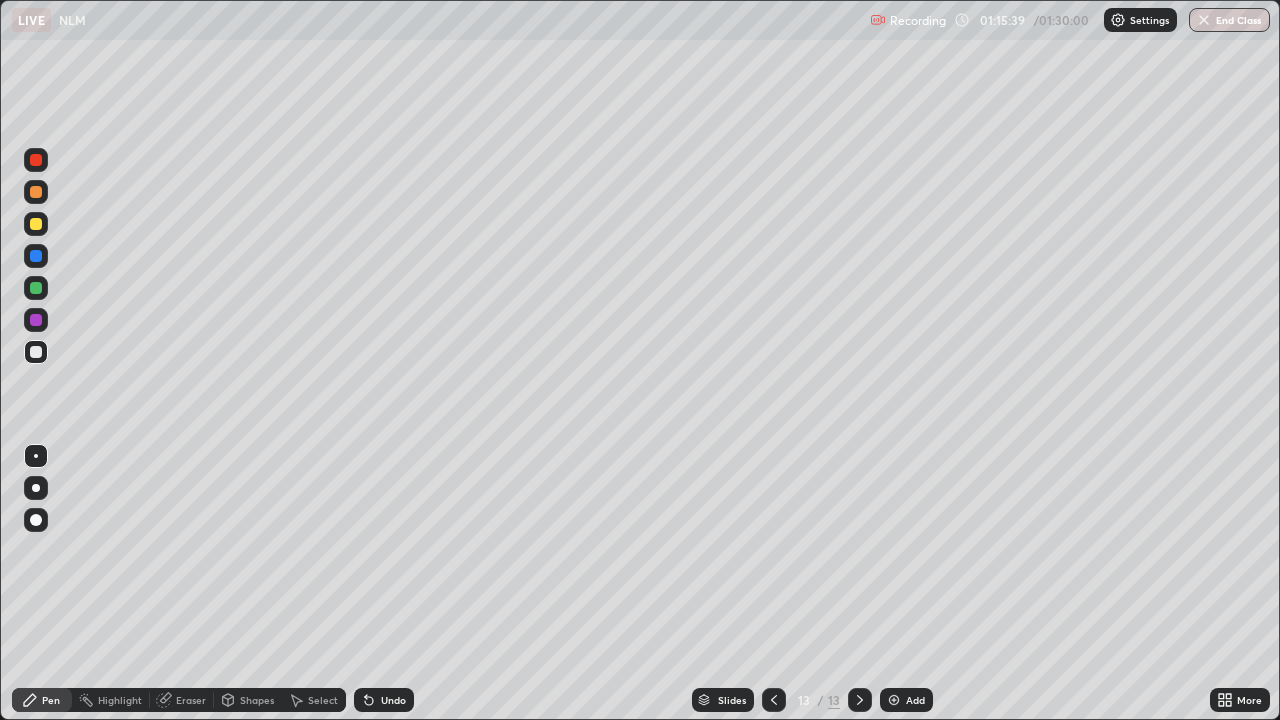 click at bounding box center [36, 224] 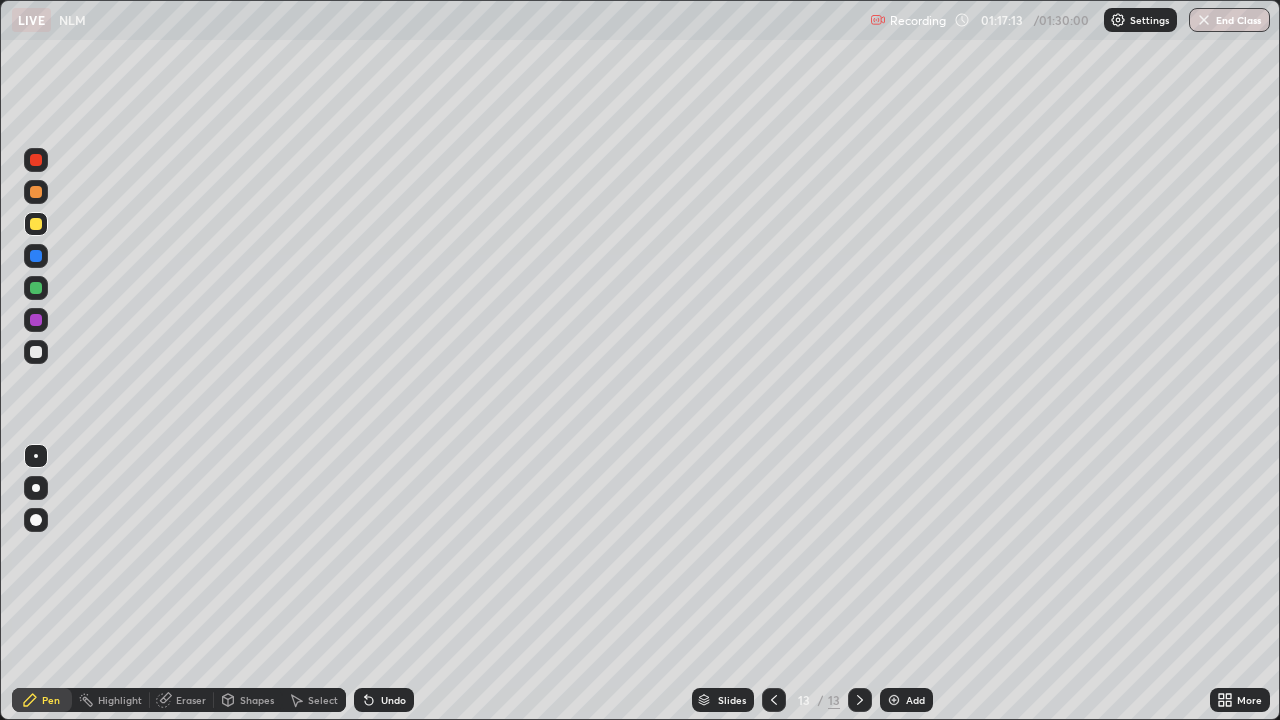 click on "Undo" at bounding box center (384, 700) 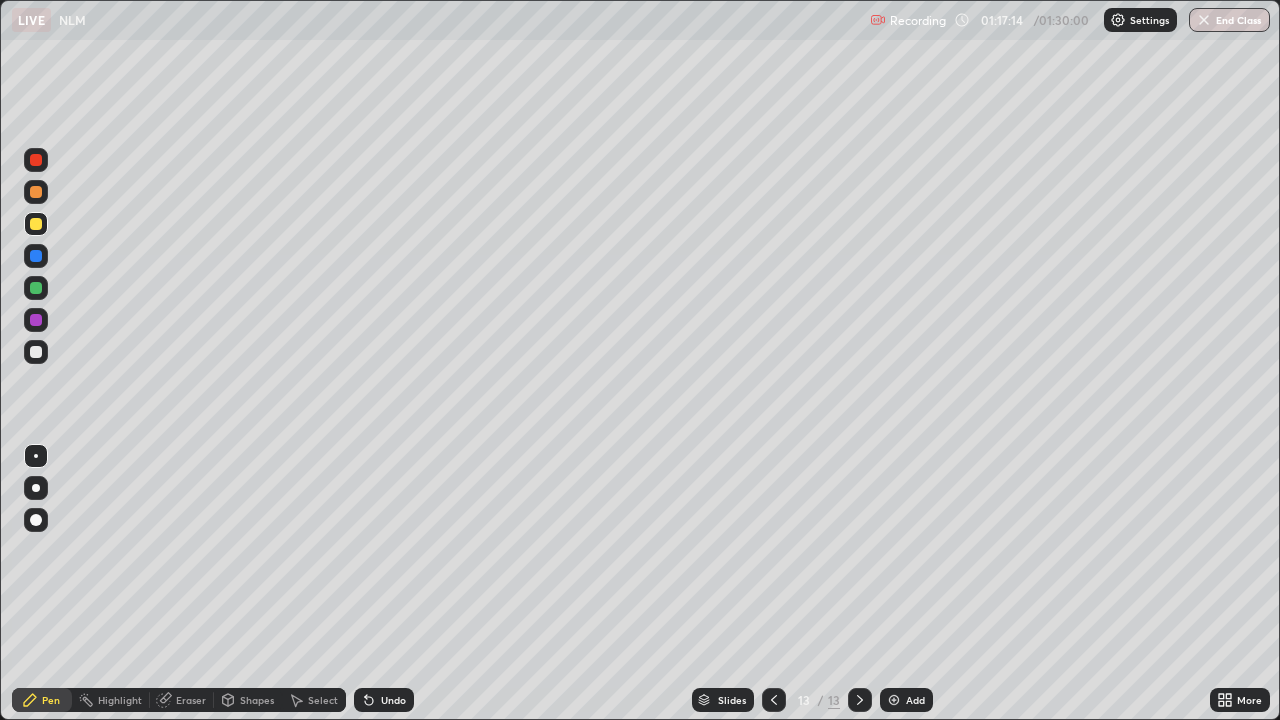 click on "Undo" at bounding box center [393, 700] 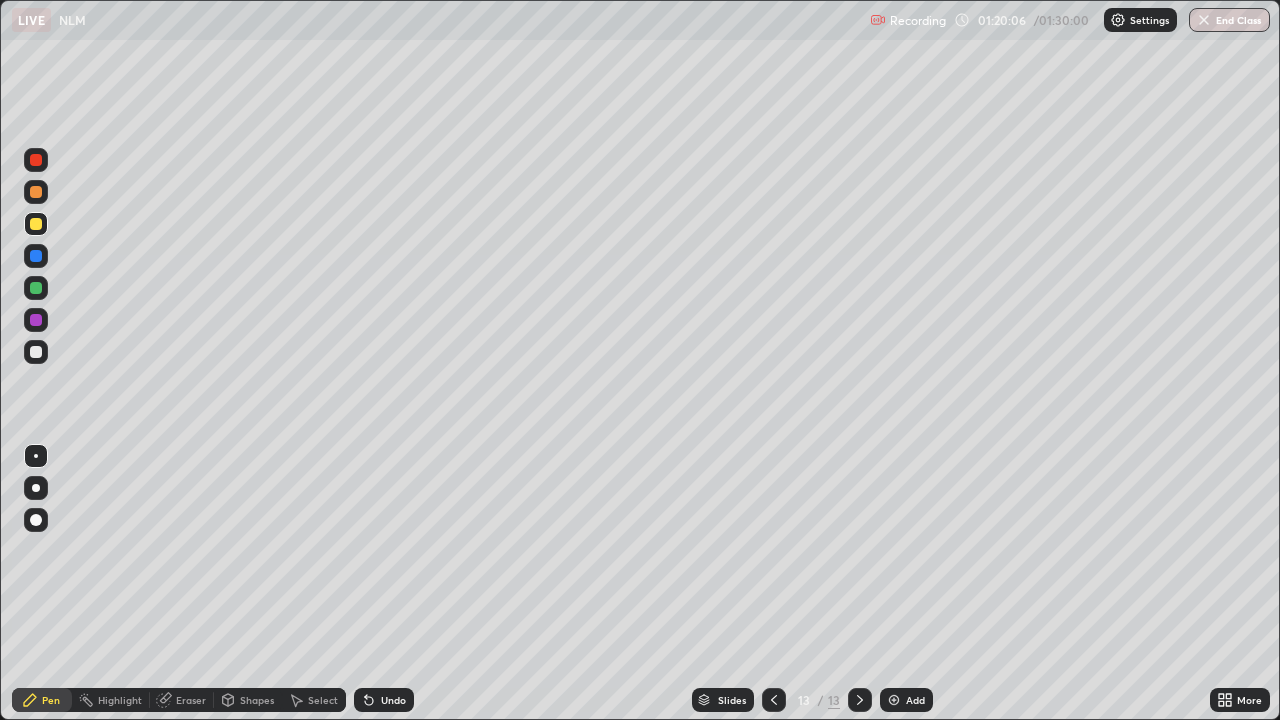 click at bounding box center [894, 700] 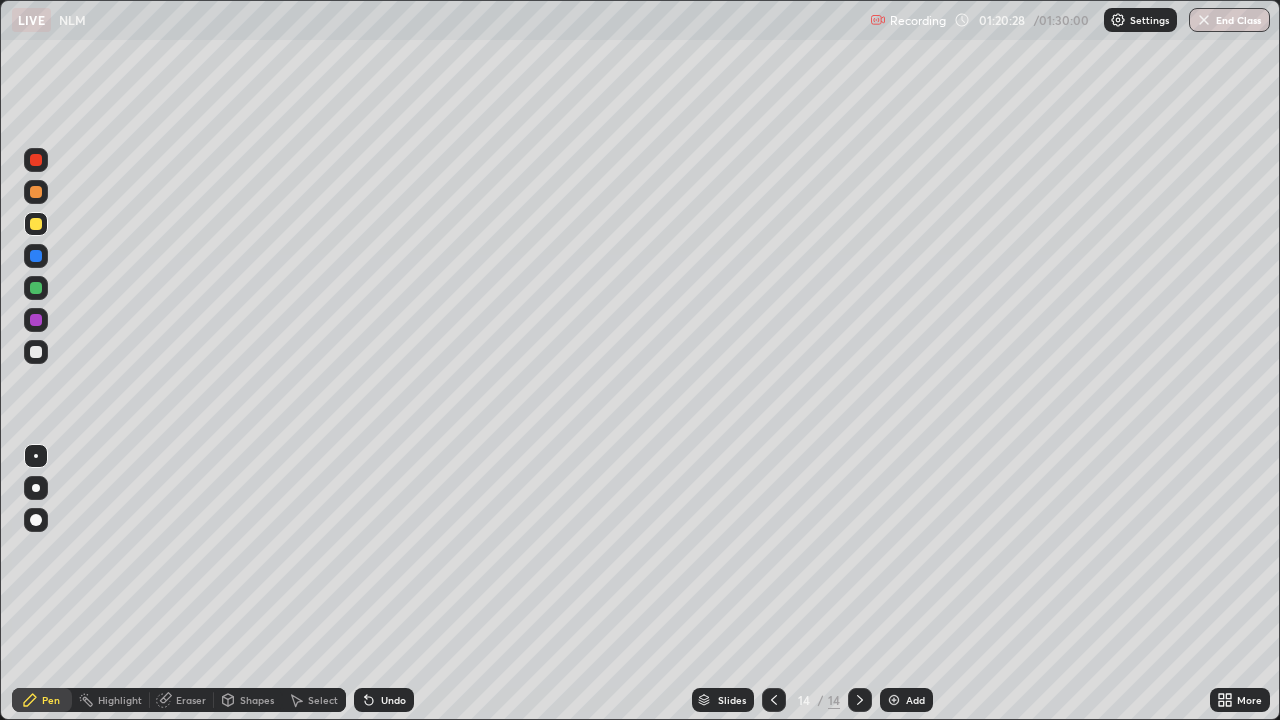 click at bounding box center (36, 352) 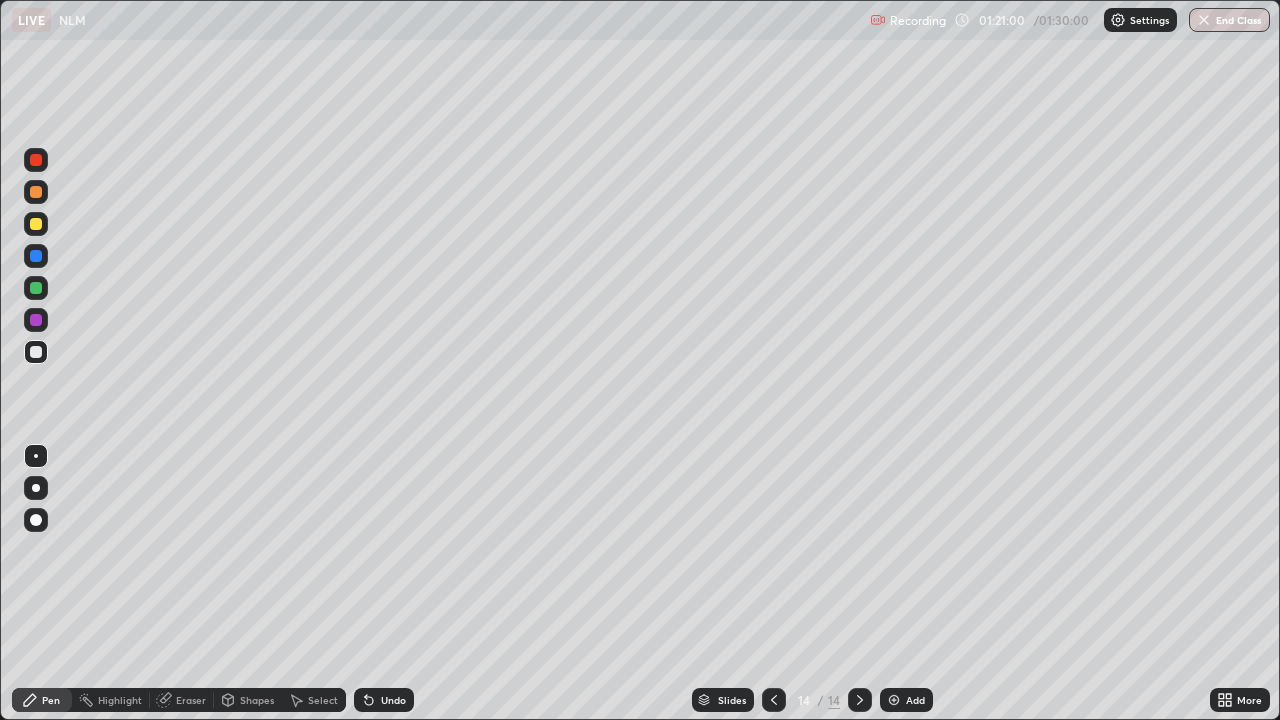 click on "Undo" at bounding box center (384, 700) 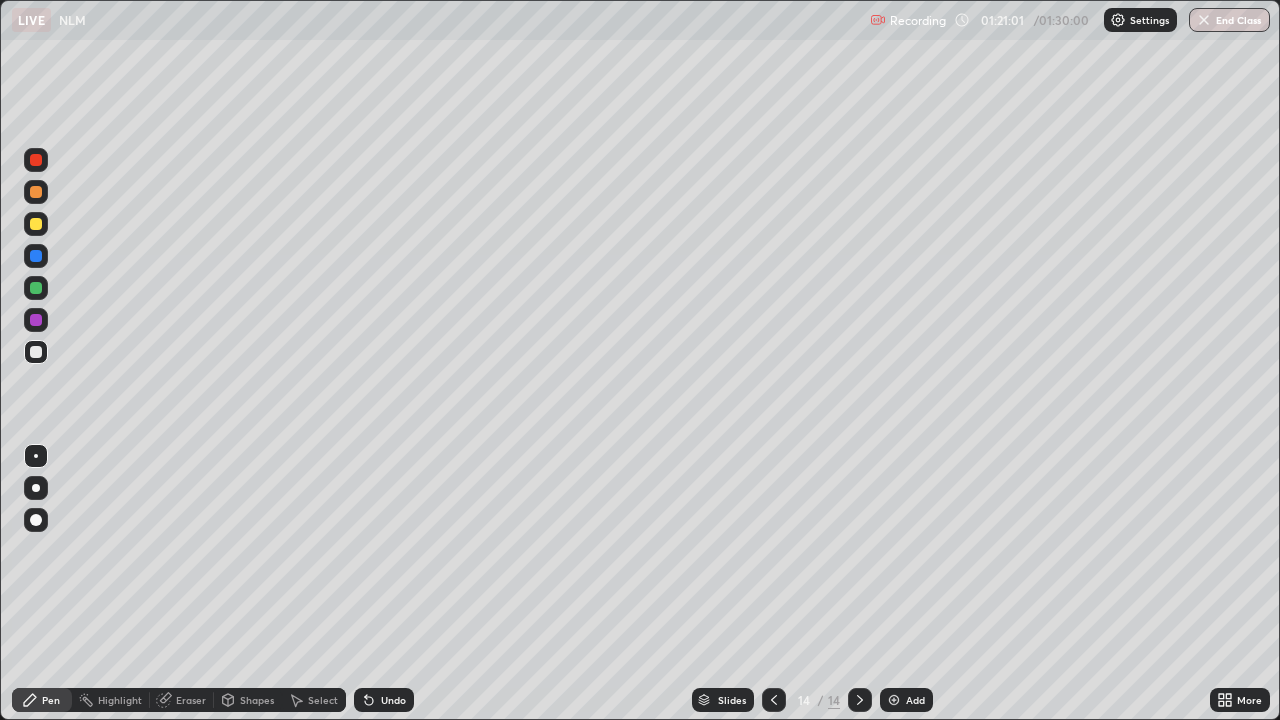 click on "Undo" at bounding box center [384, 700] 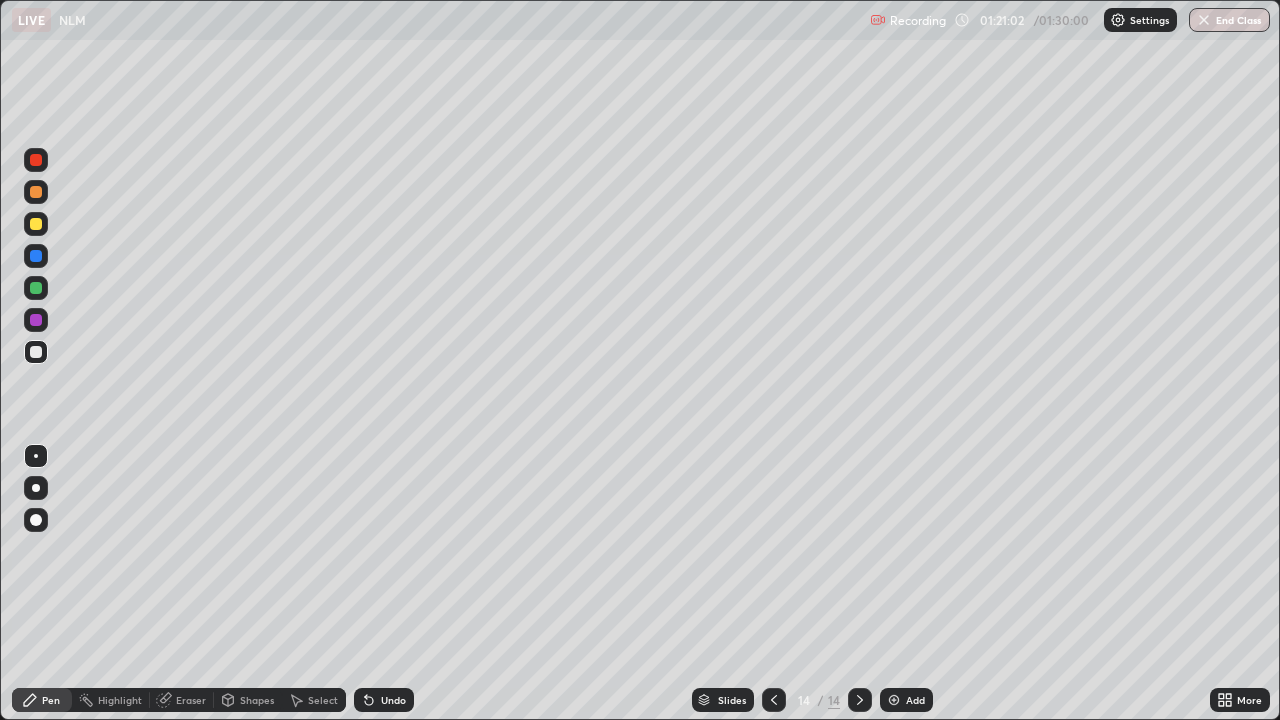 click on "Undo" at bounding box center [393, 700] 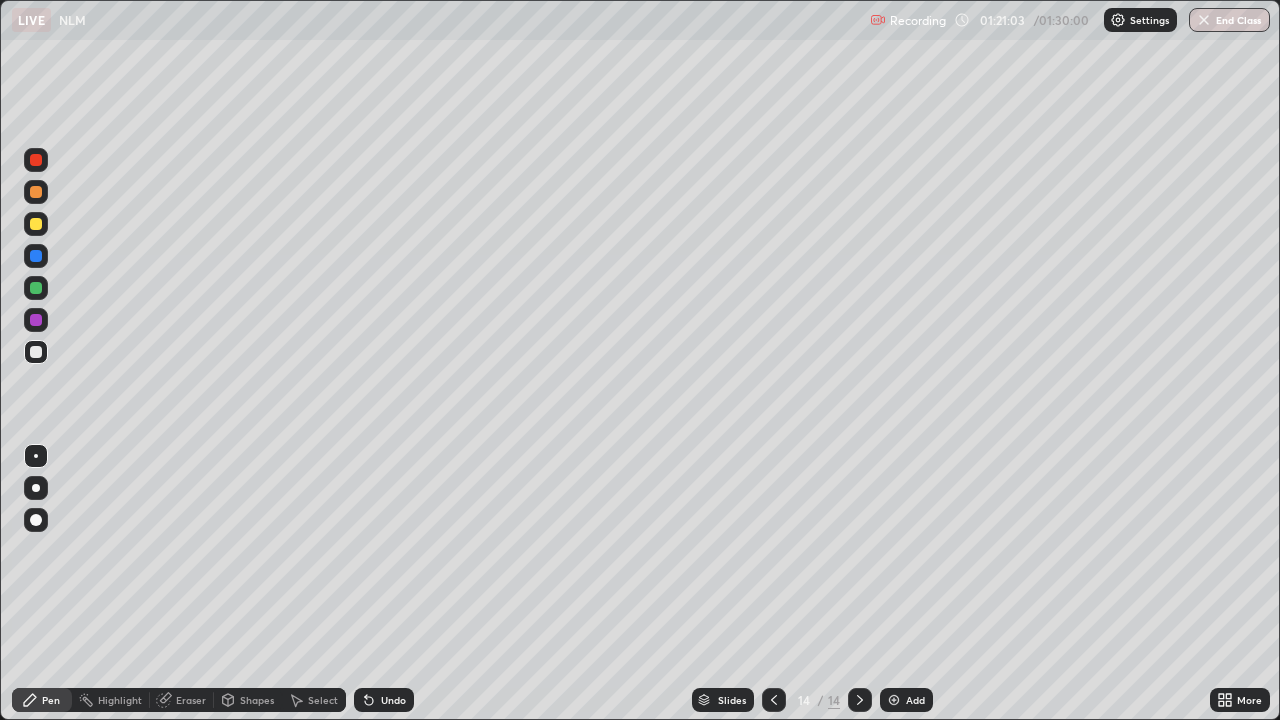 click on "Undo" at bounding box center [384, 700] 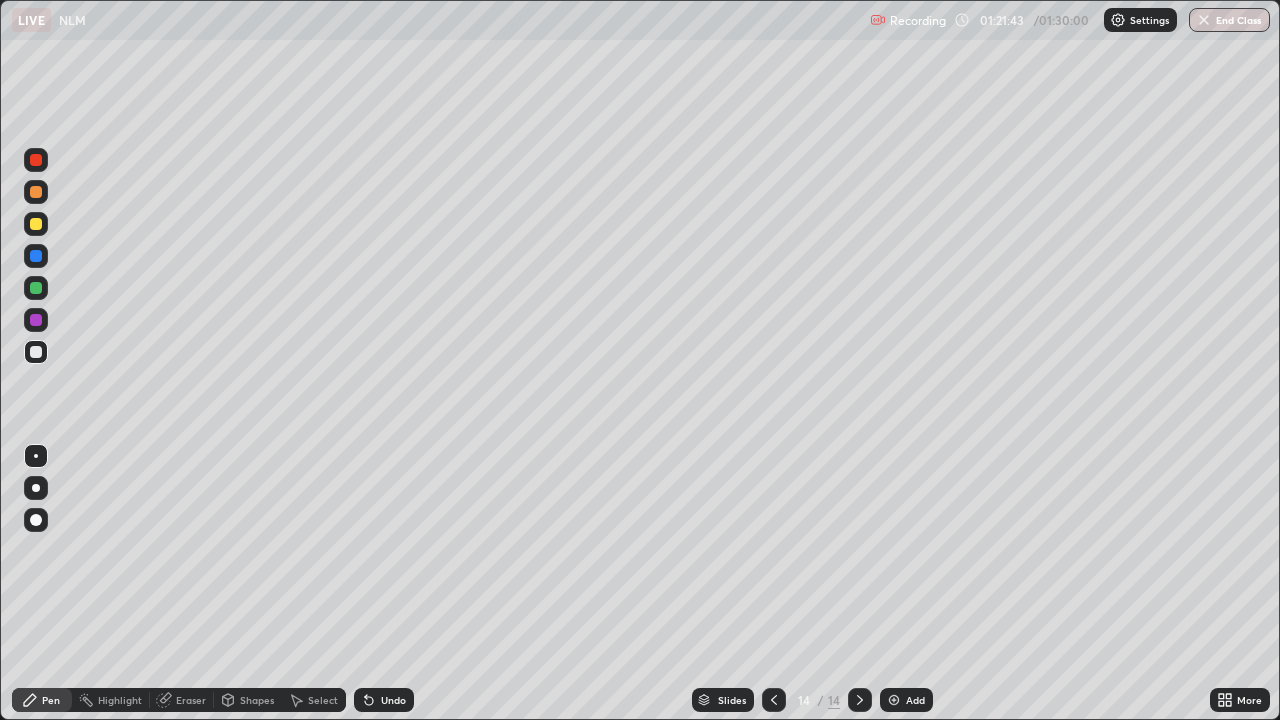 click on "End Class" at bounding box center (1229, 20) 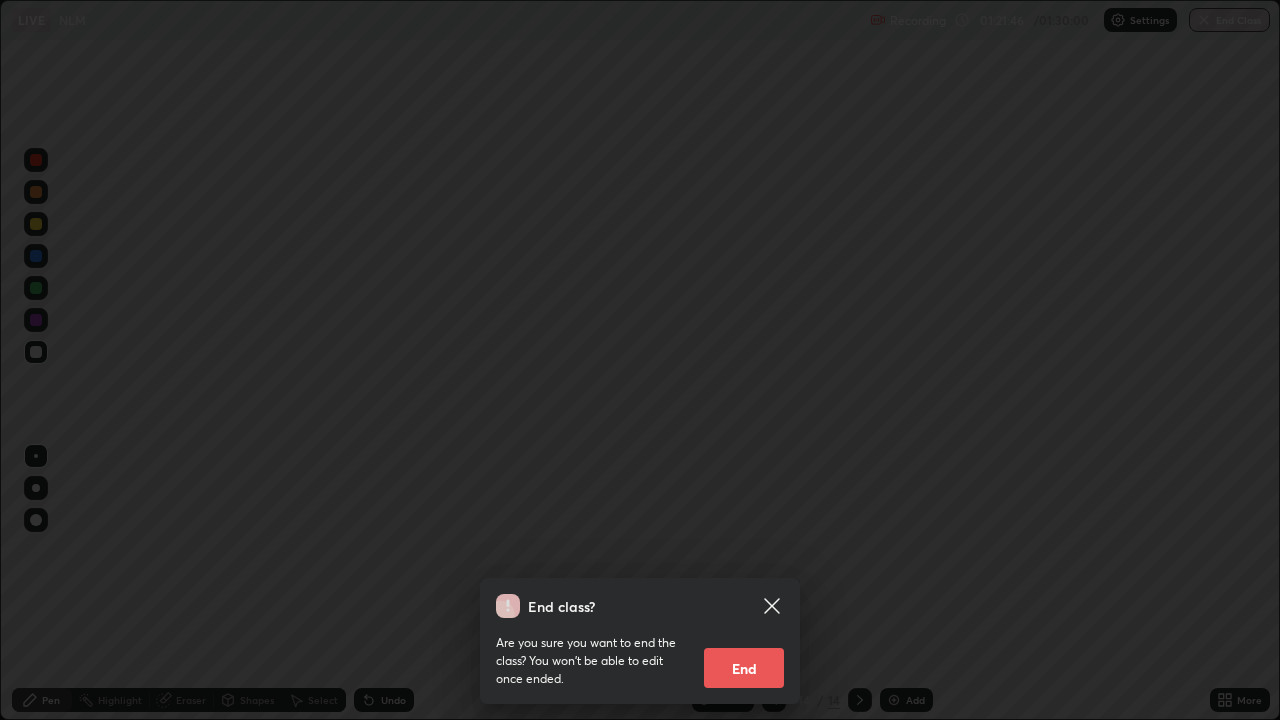 click on "End" at bounding box center (744, 668) 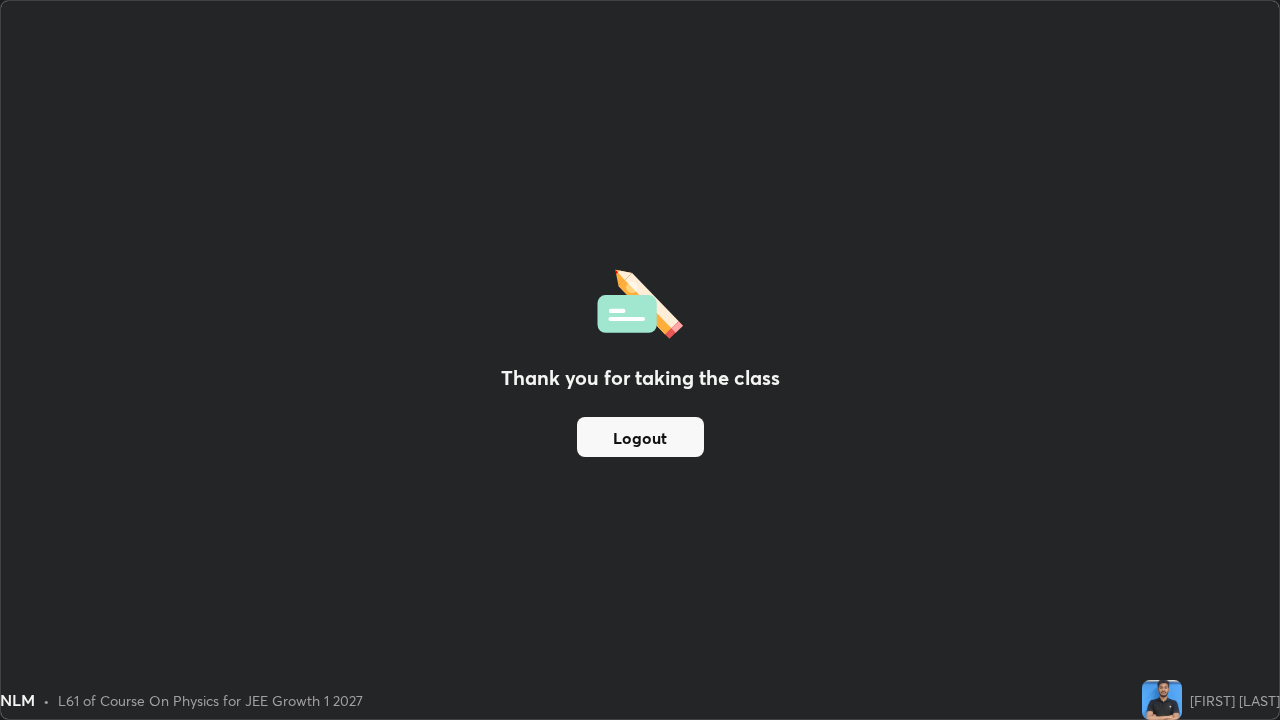 click on "Logout" at bounding box center (640, 437) 